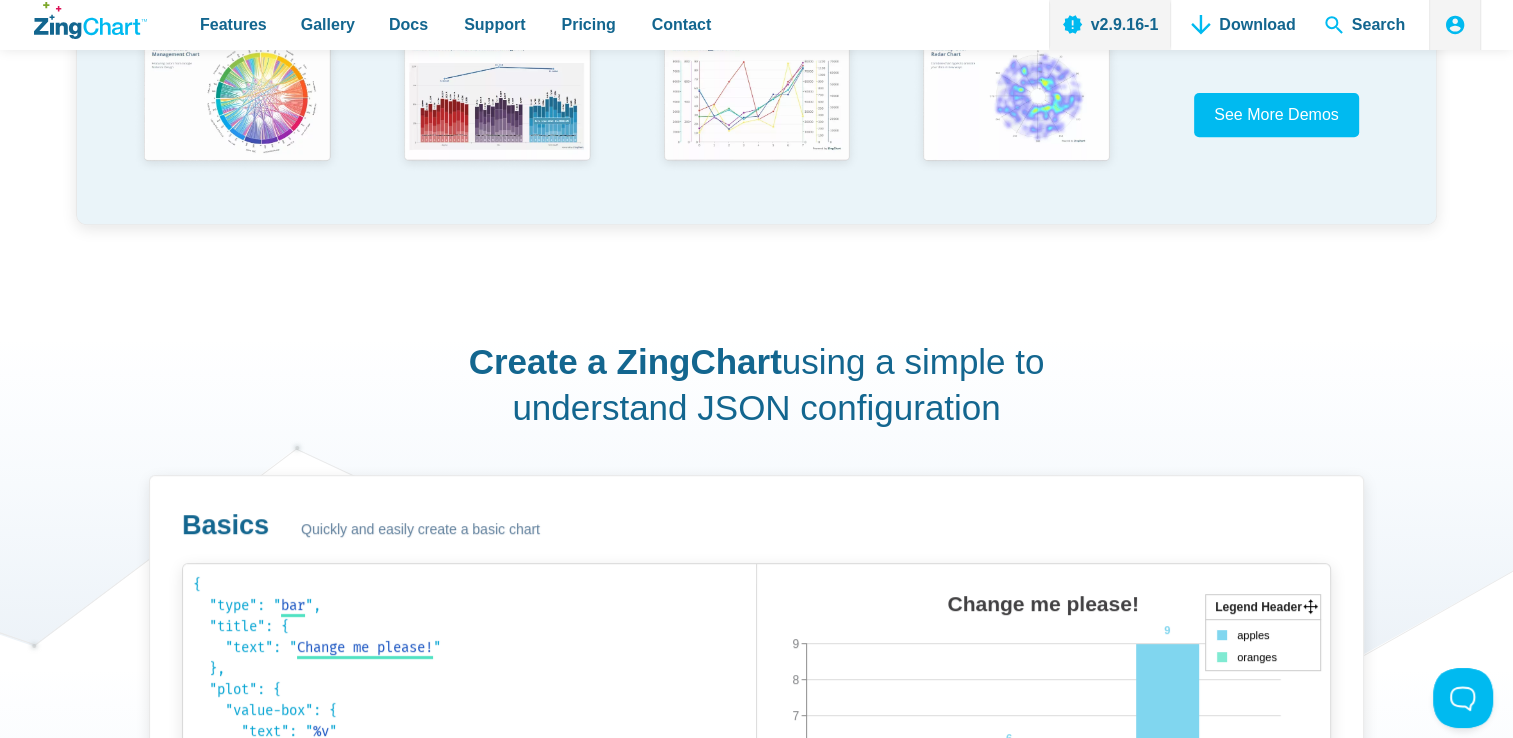 scroll, scrollTop: 919, scrollLeft: 0, axis: vertical 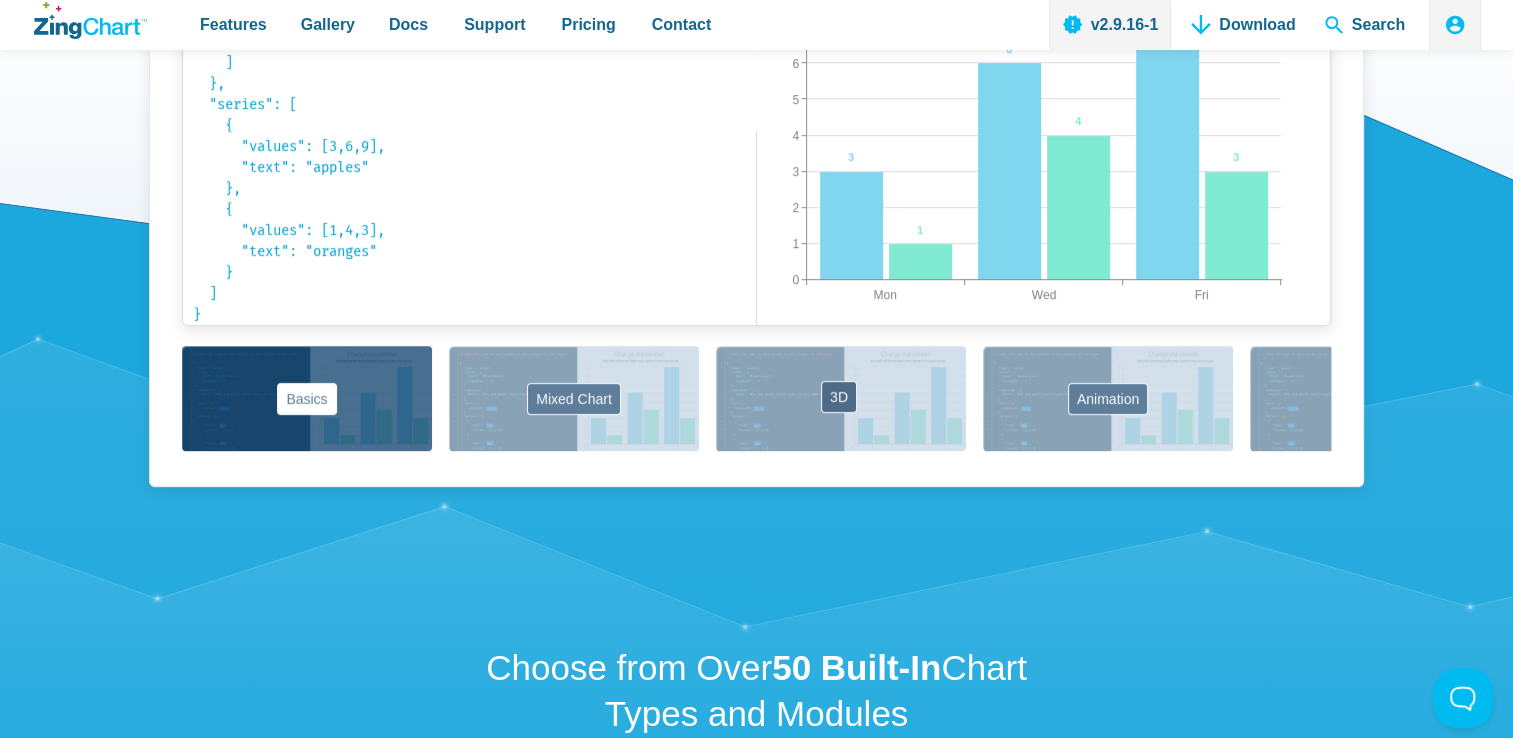 click on "3D" at bounding box center (841, 398) 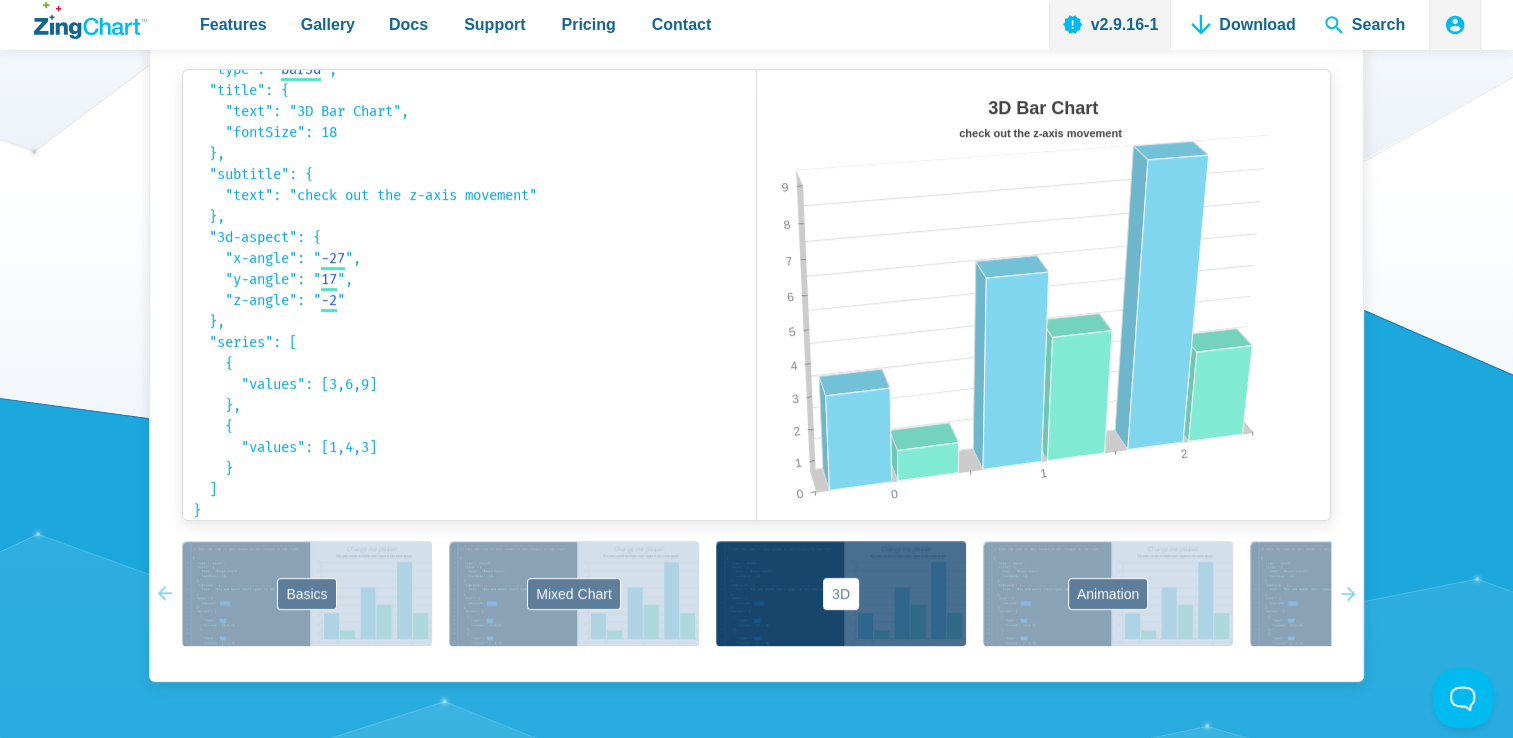 scroll, scrollTop: 1316, scrollLeft: 0, axis: vertical 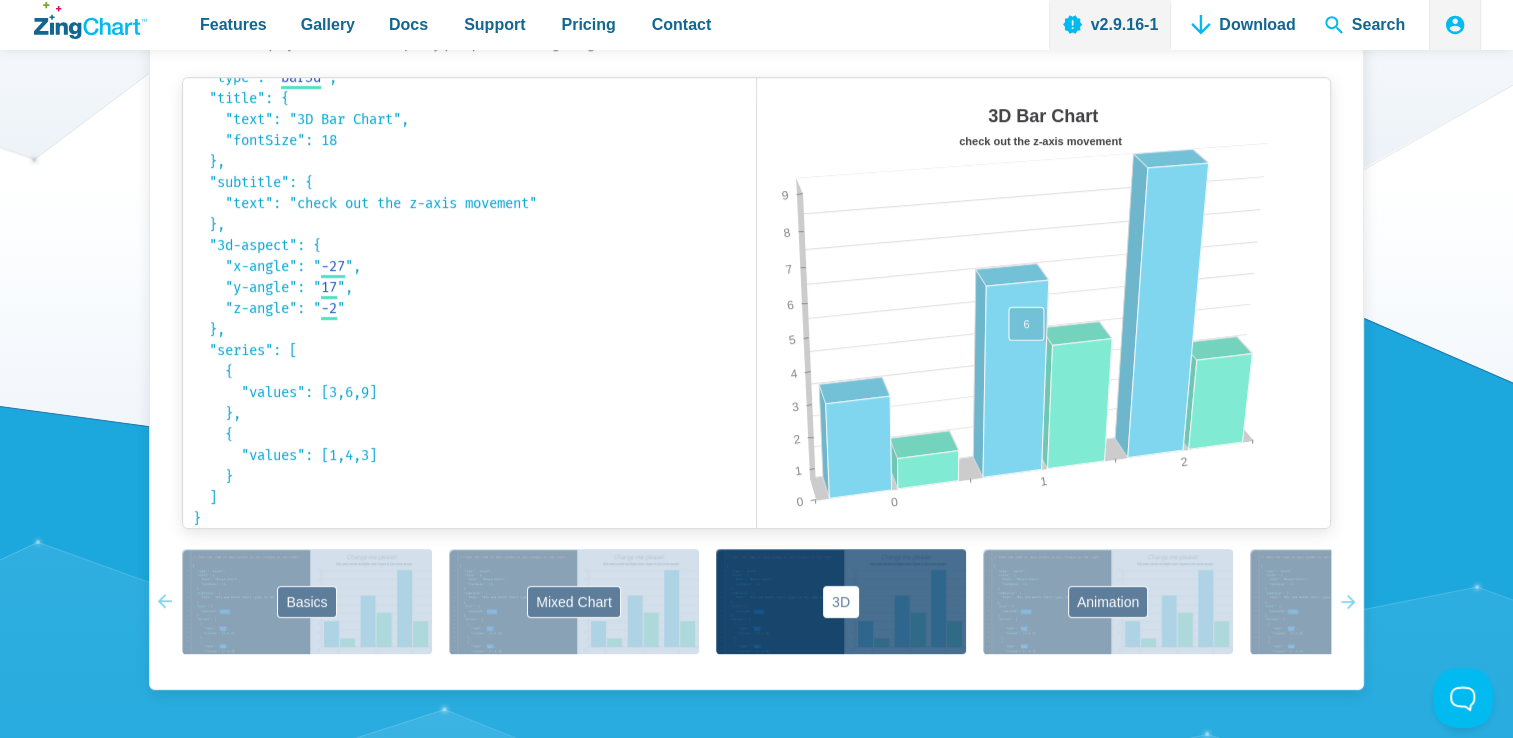 drag, startPoint x: 1165, startPoint y: 395, endPoint x: 1026, endPoint y: 360, distance: 143.33876 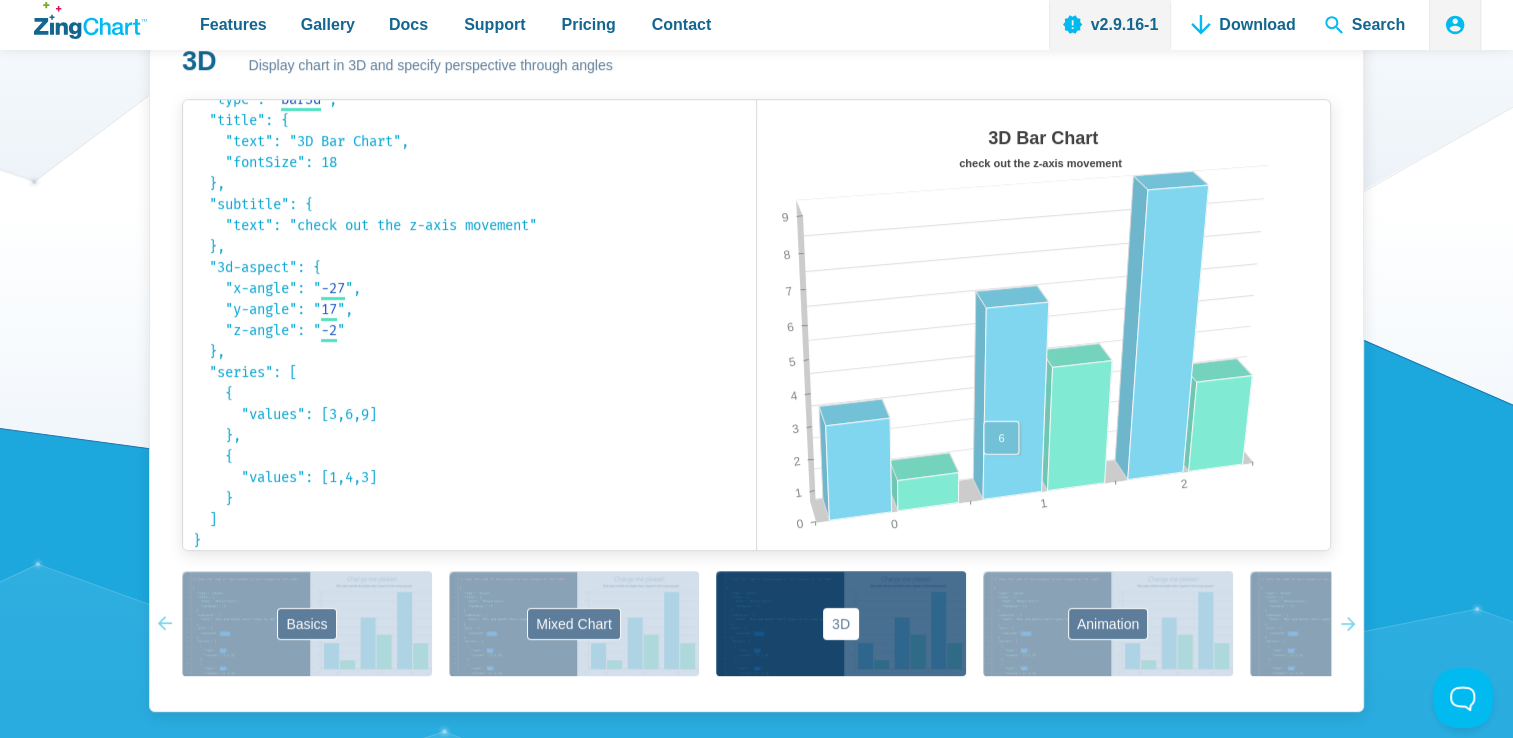 scroll, scrollTop: 1292, scrollLeft: 0, axis: vertical 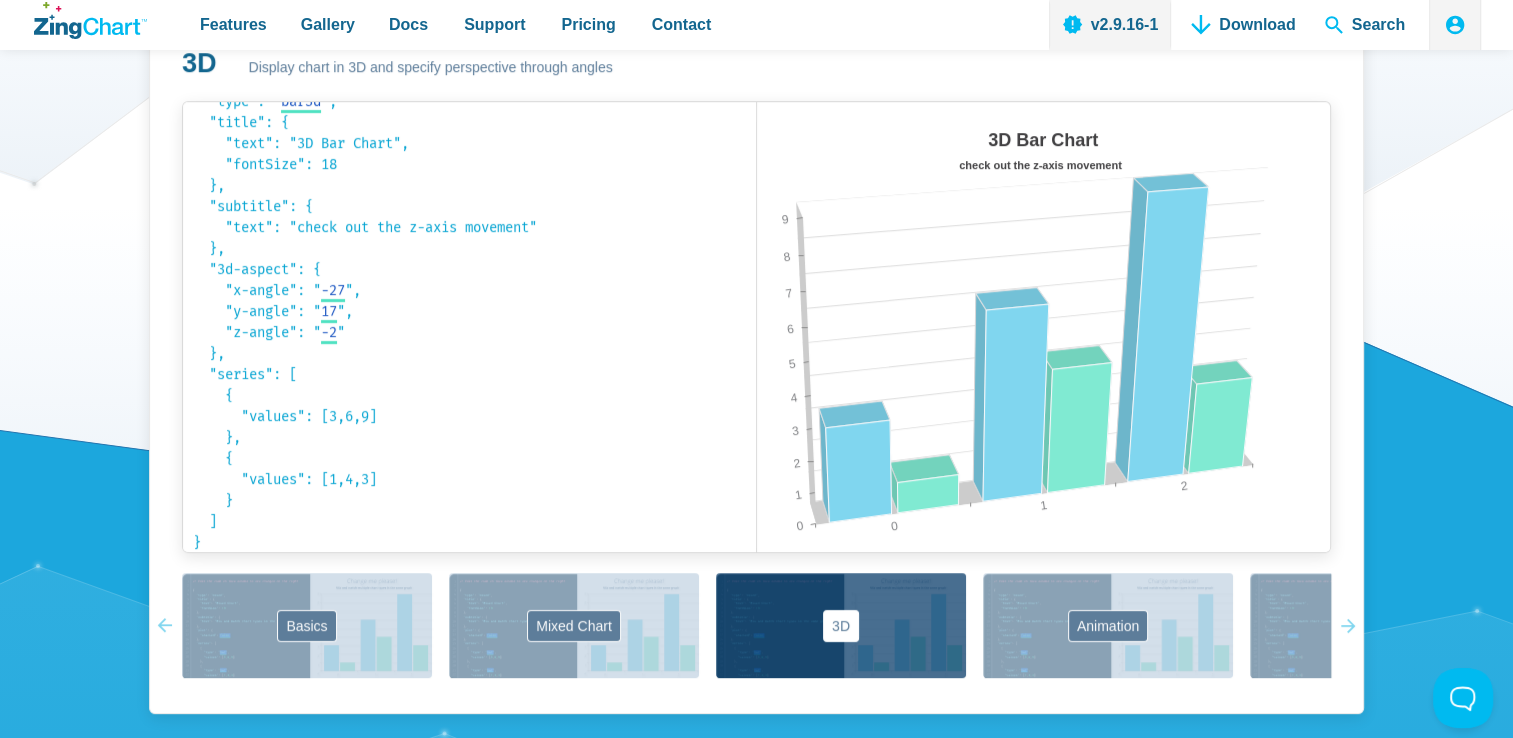 click at bounding box center (1044, 347) 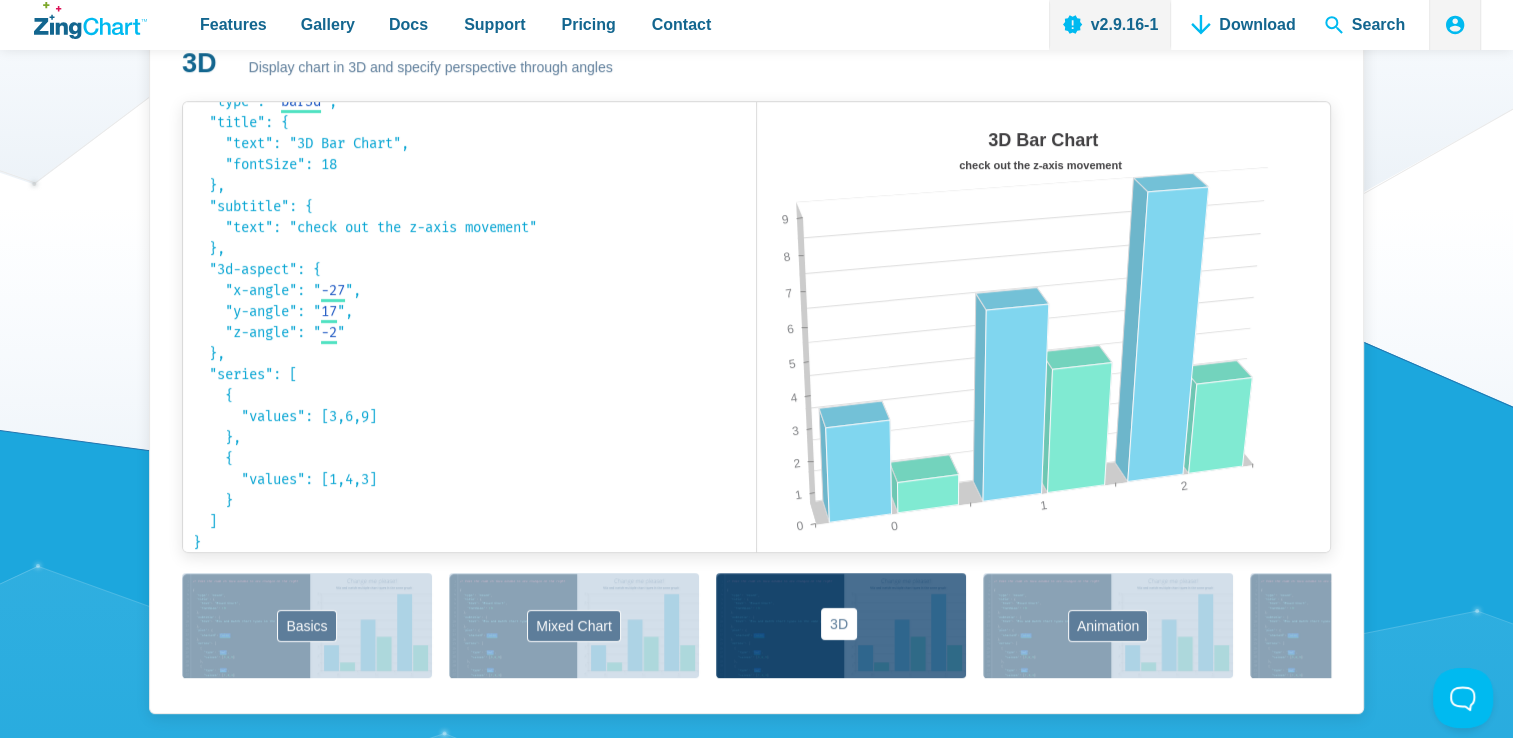 click on "3D" at bounding box center (841, 625) 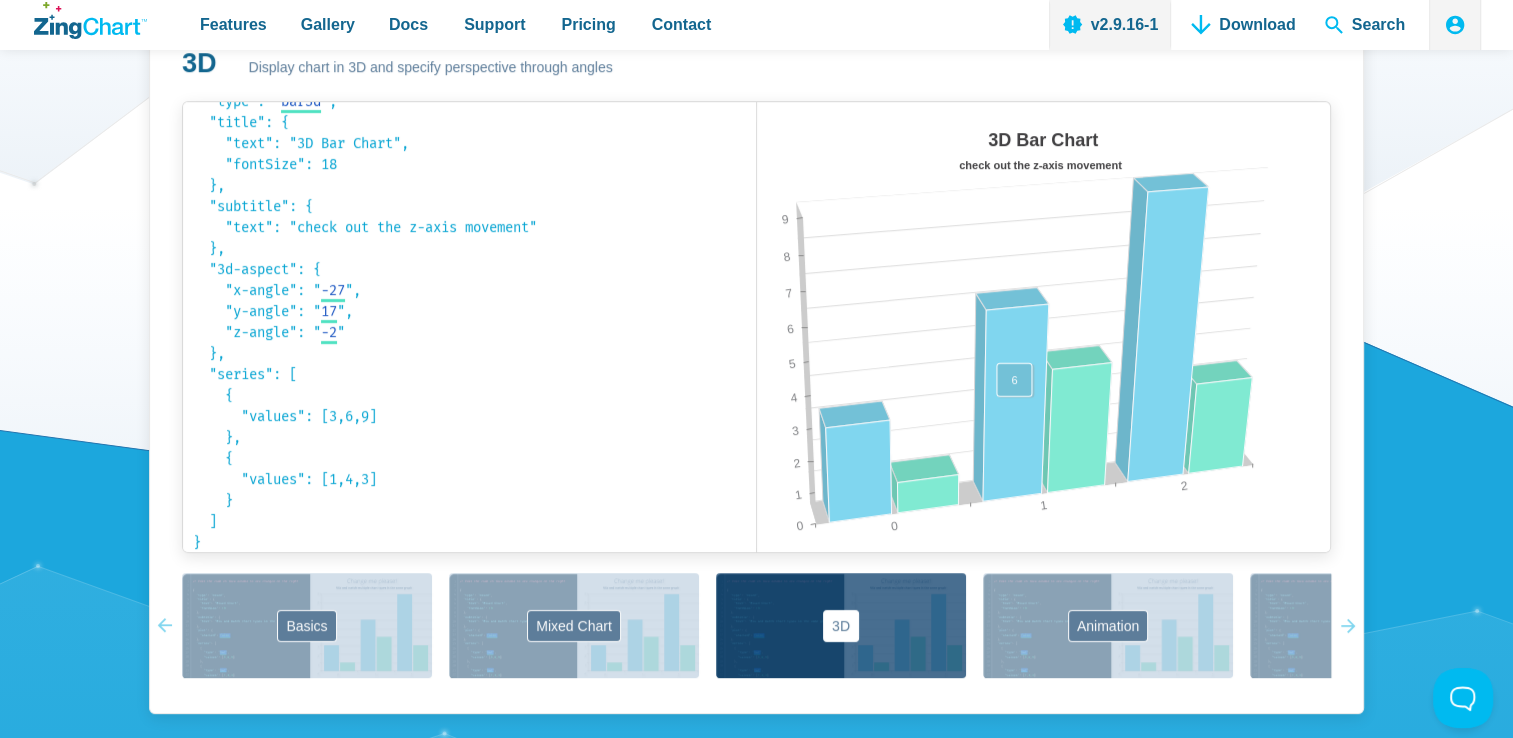 scroll, scrollTop: 1326, scrollLeft: 0, axis: vertical 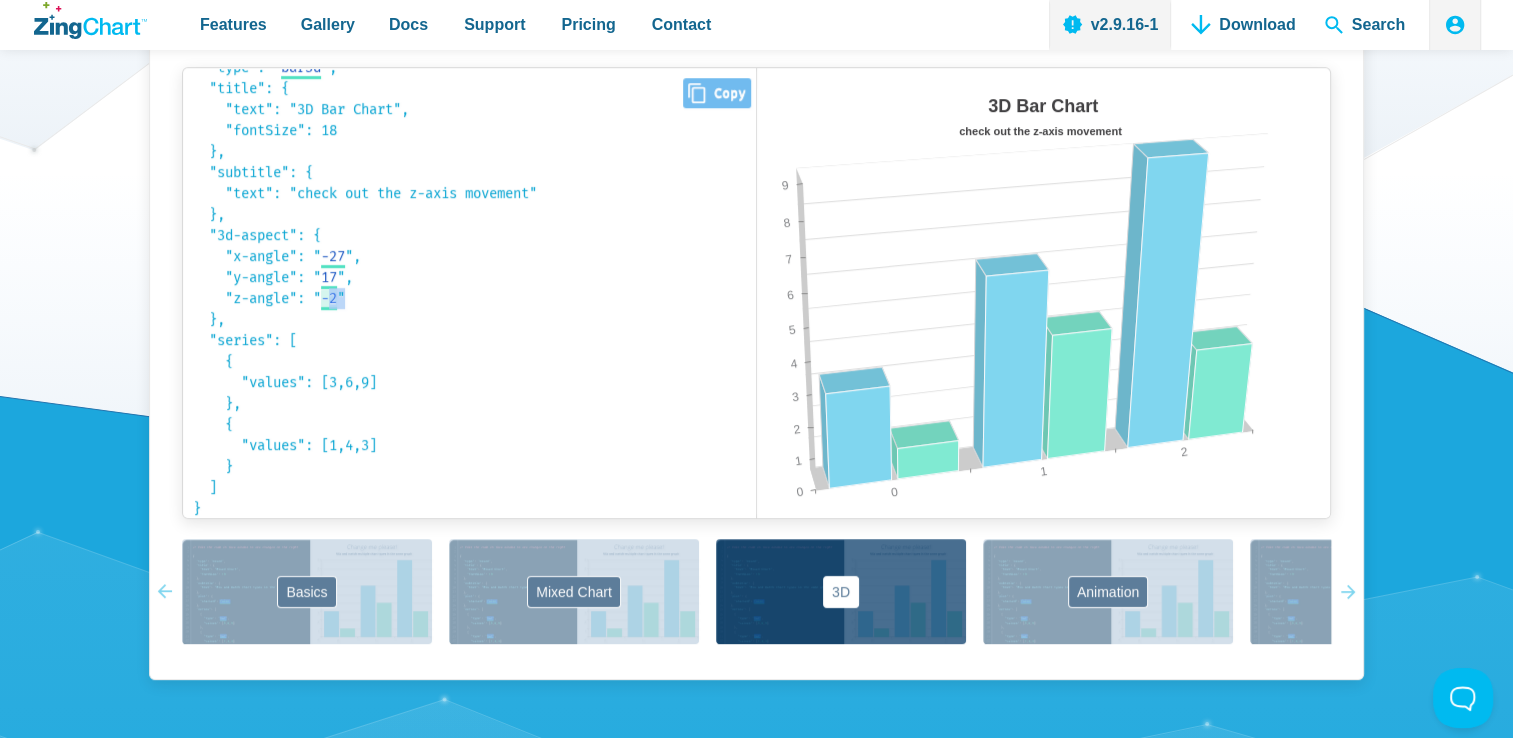 drag, startPoint x: 360, startPoint y: 306, endPoint x: 333, endPoint y: 296, distance: 28.79236 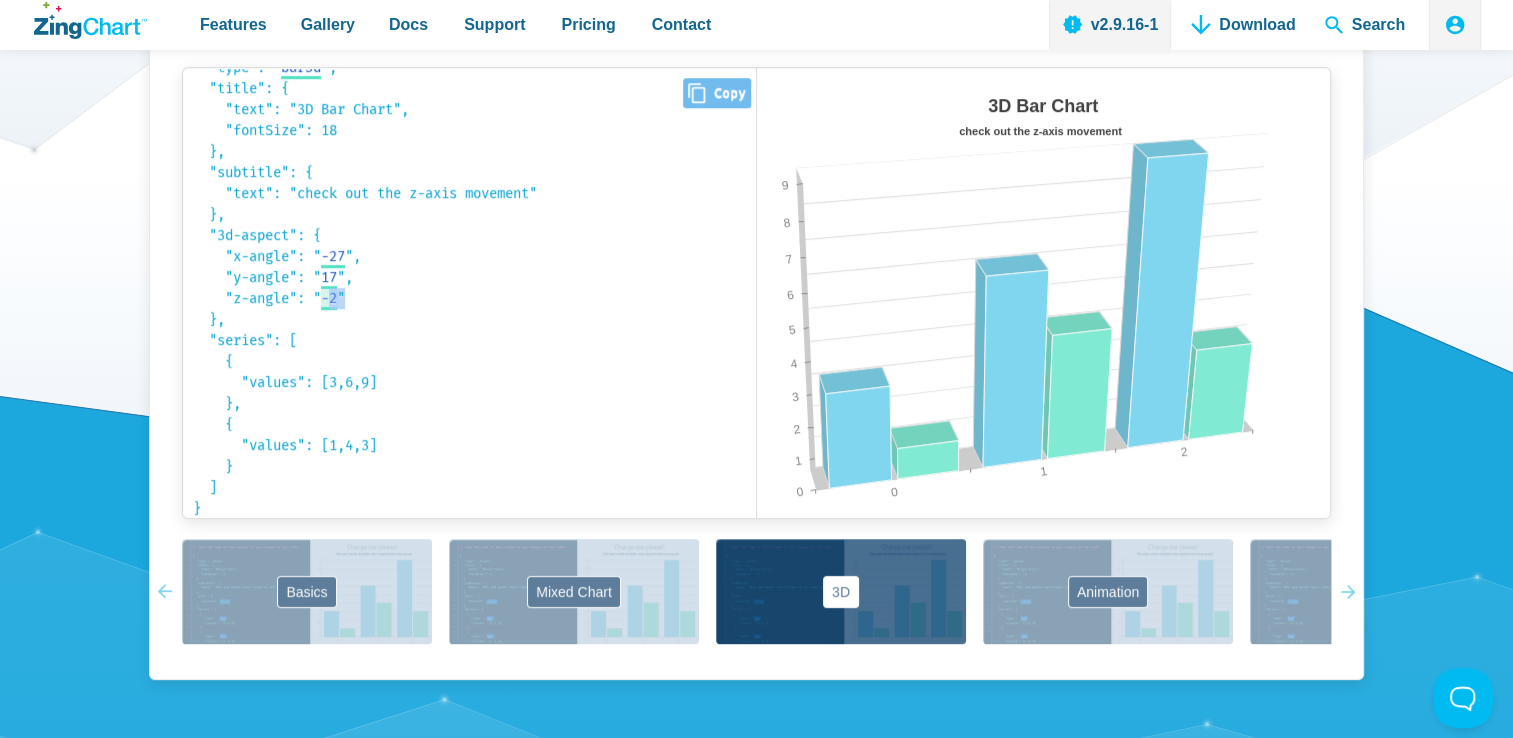 click on "{
"type": " bar3d bar3d area3d line3d ",
"title": {
"text": "3D Bar Chart",
"fontSize": 18
},
"subtitle": {
"text": "check out the z-axis movement"
},
"3d-aspect": {
"x-angle": " -27 ",
"y-angle": " 17 ",
"z-angle": " -2 "
},
"series": [
{
"values": [3,6,9]
},
{
"values": [1,4,3]
}
]
}" at bounding box center [469, 251] 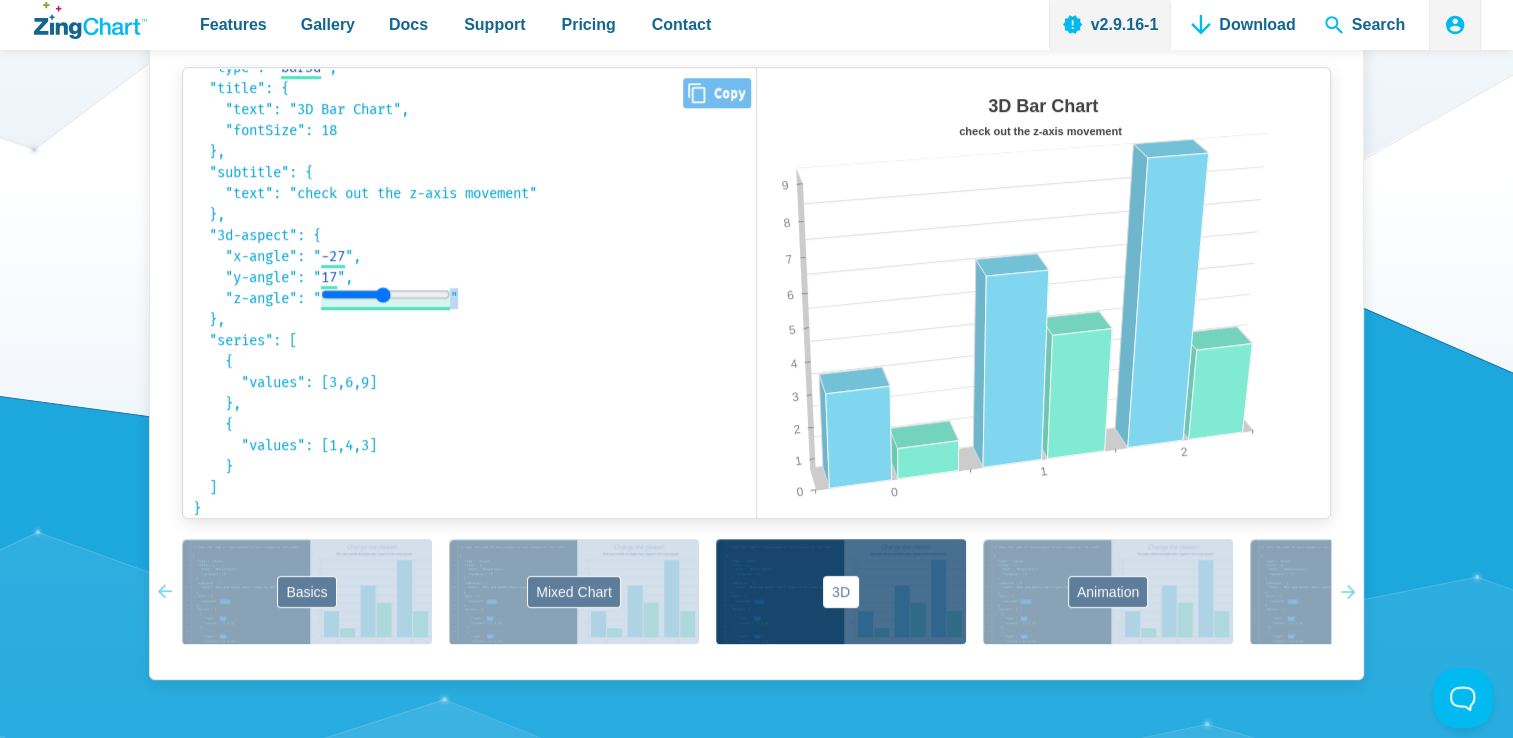 click on "-2" at bounding box center [385, 300] 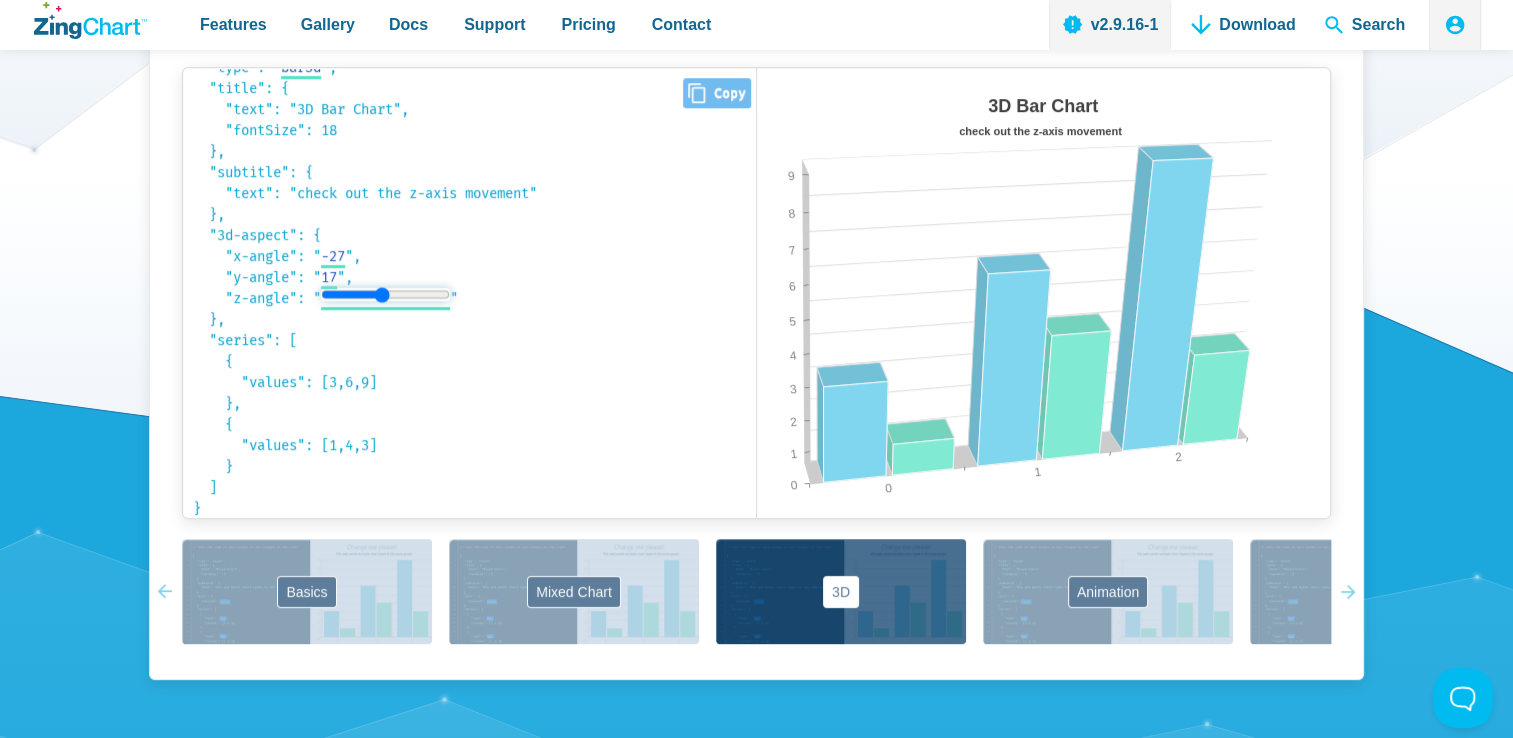 drag, startPoint x: 380, startPoint y: 297, endPoint x: 387, endPoint y: 282, distance: 16.552946 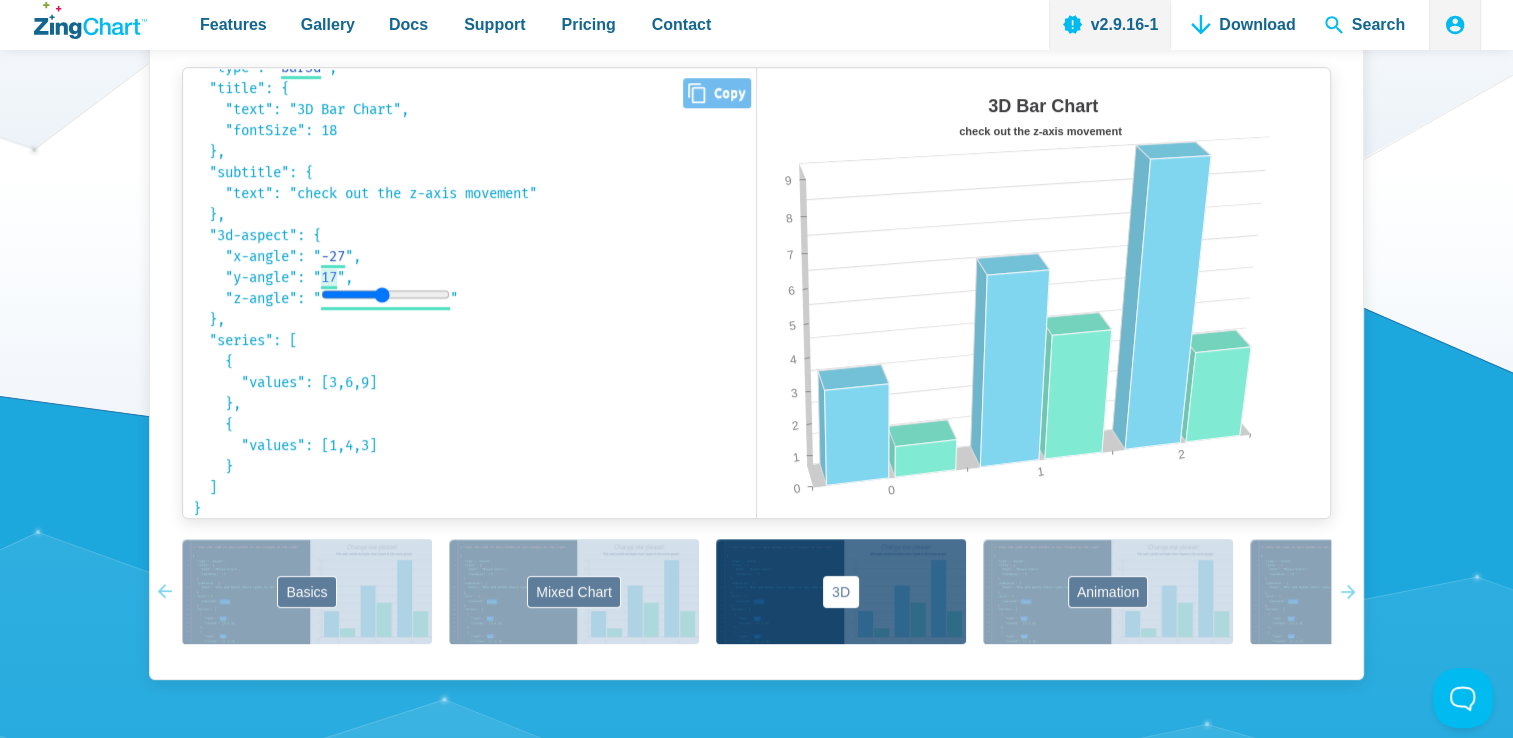 click on "17" at bounding box center [301, 67] 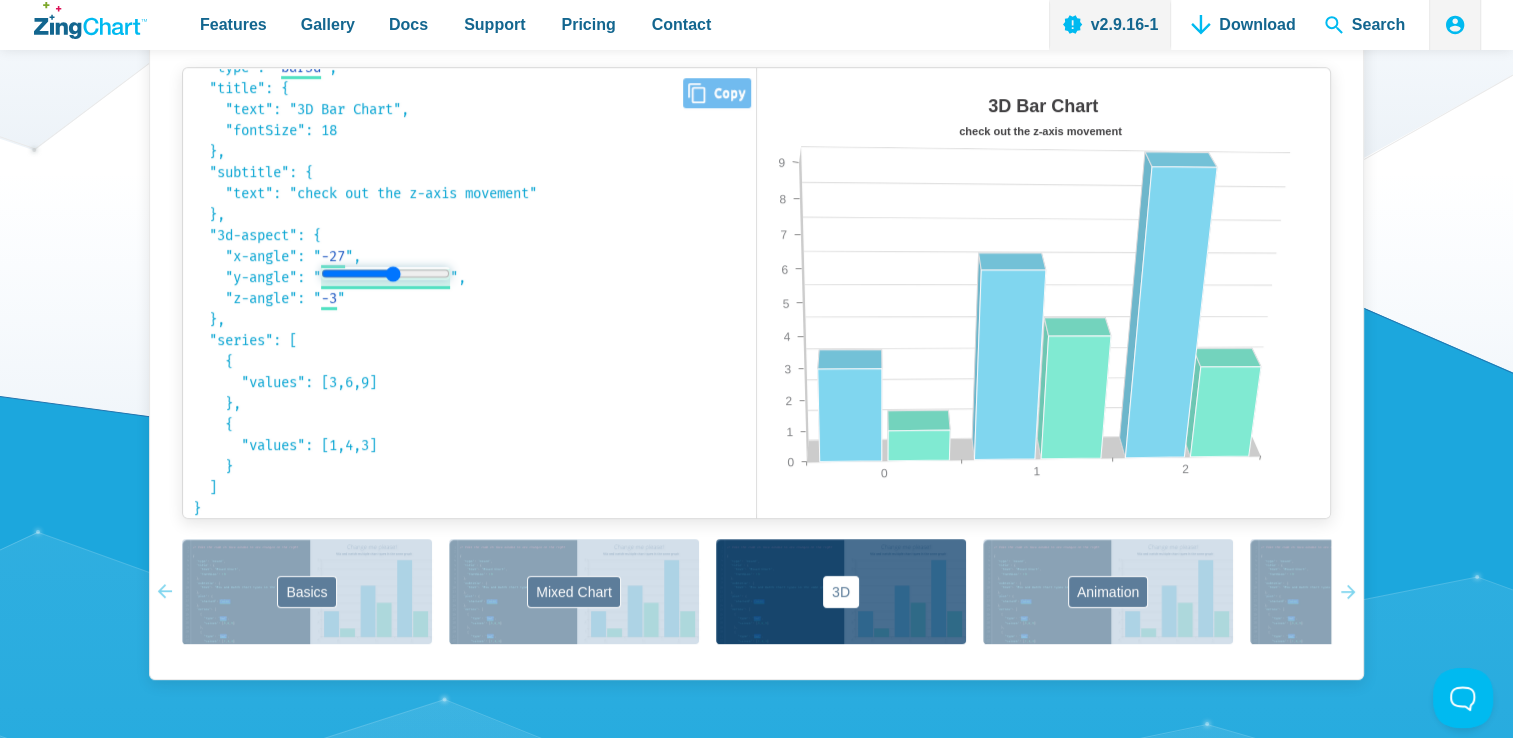 drag, startPoint x: 392, startPoint y: 273, endPoint x: 398, endPoint y: 264, distance: 10.816654 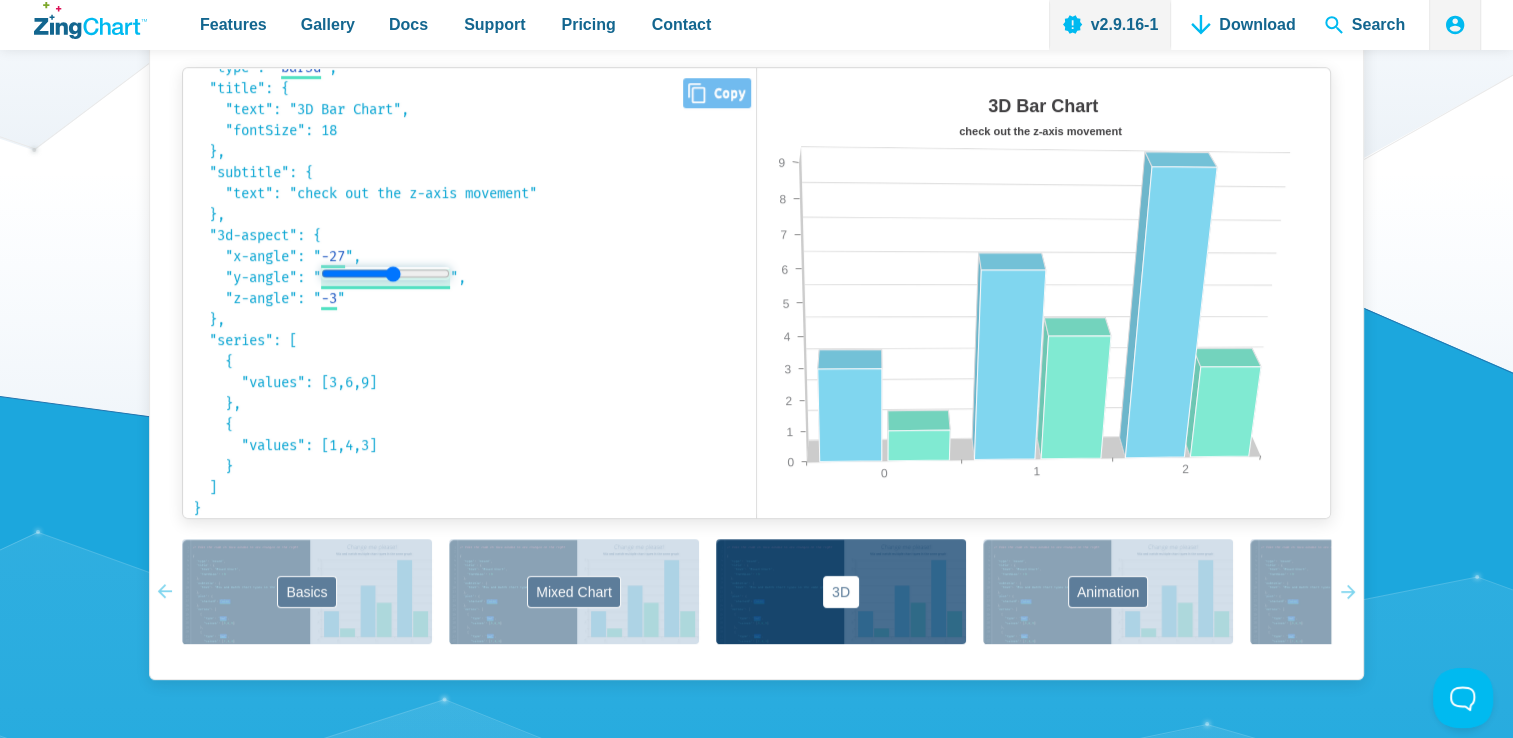 type on "6" 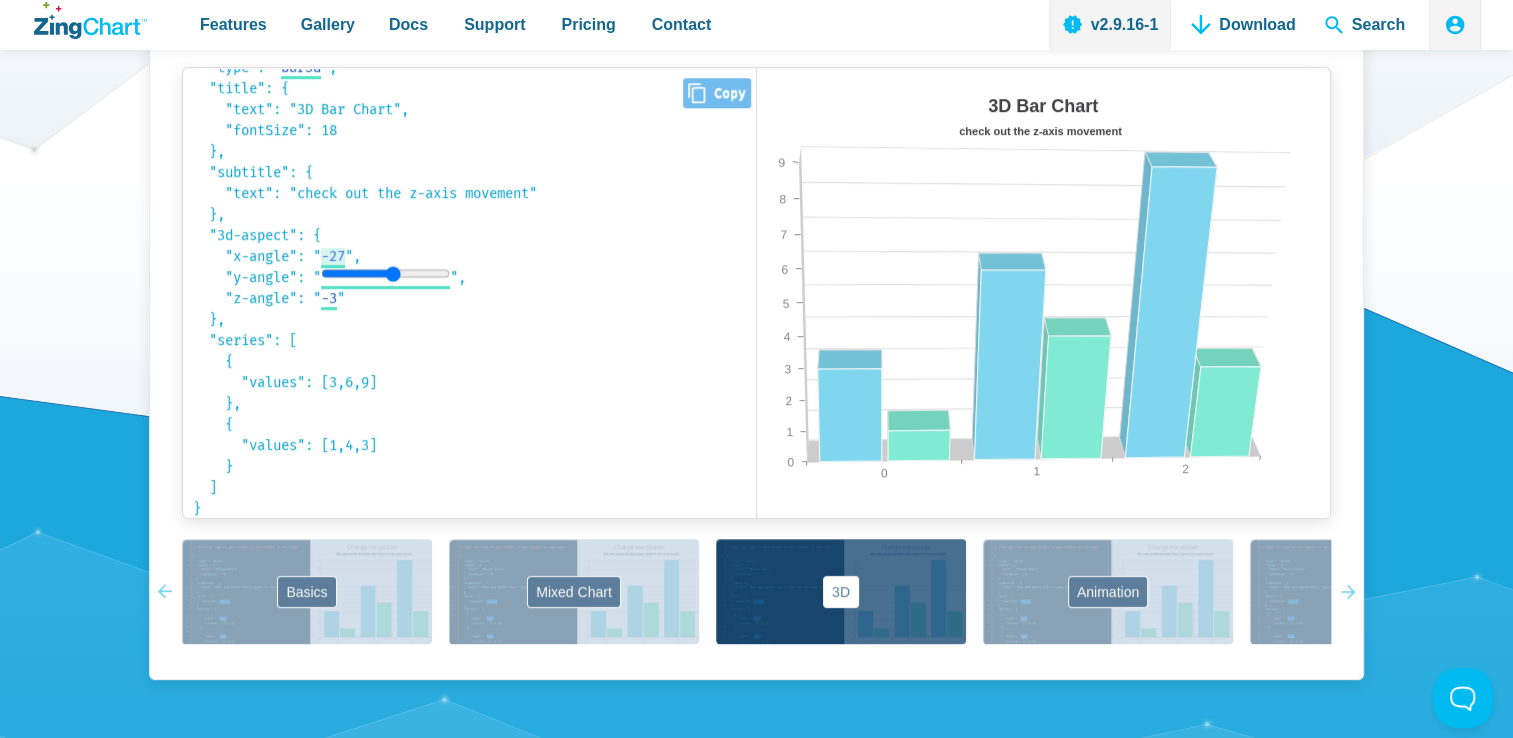click on "-27" at bounding box center (301, 67) 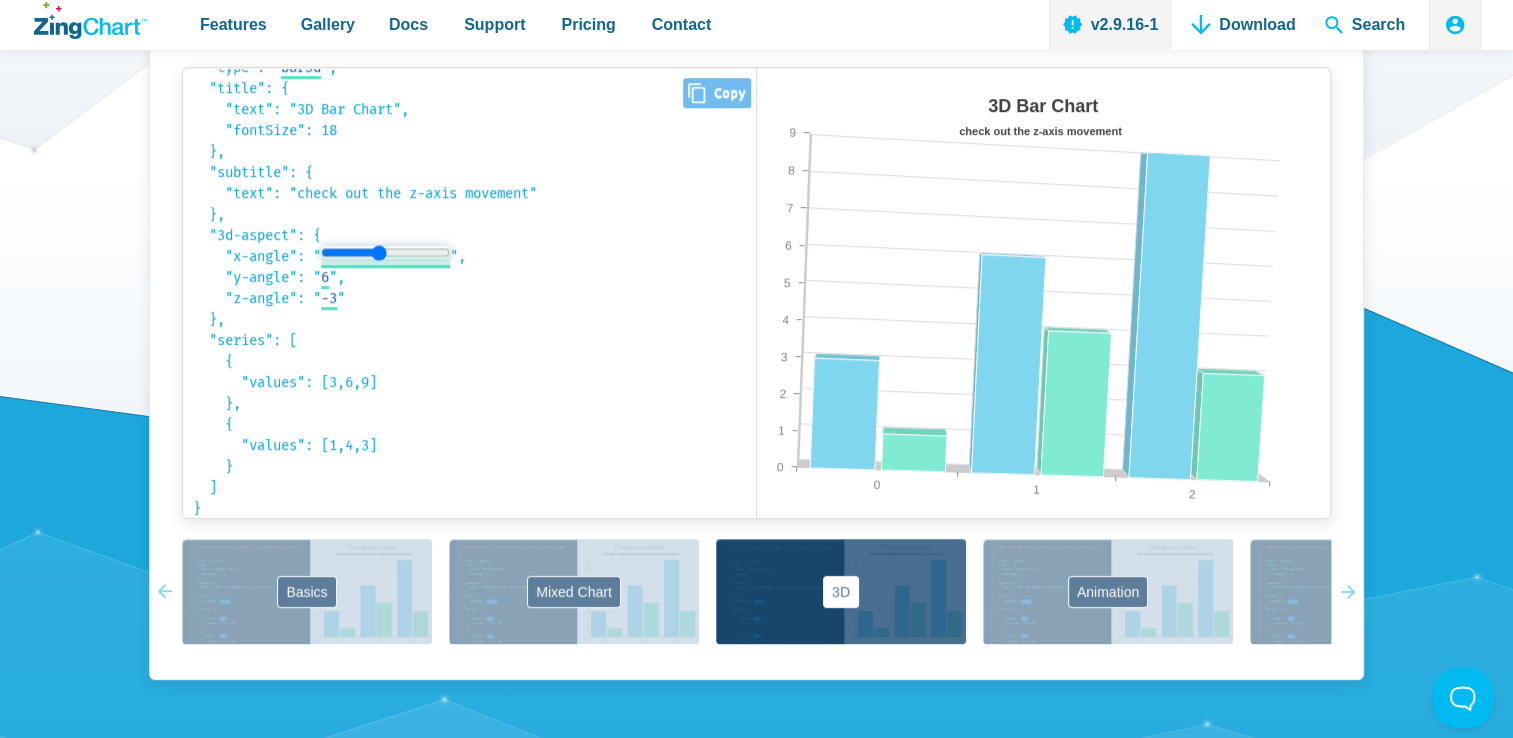 drag, startPoint x: 371, startPoint y: 254, endPoint x: 385, endPoint y: 247, distance: 15.652476 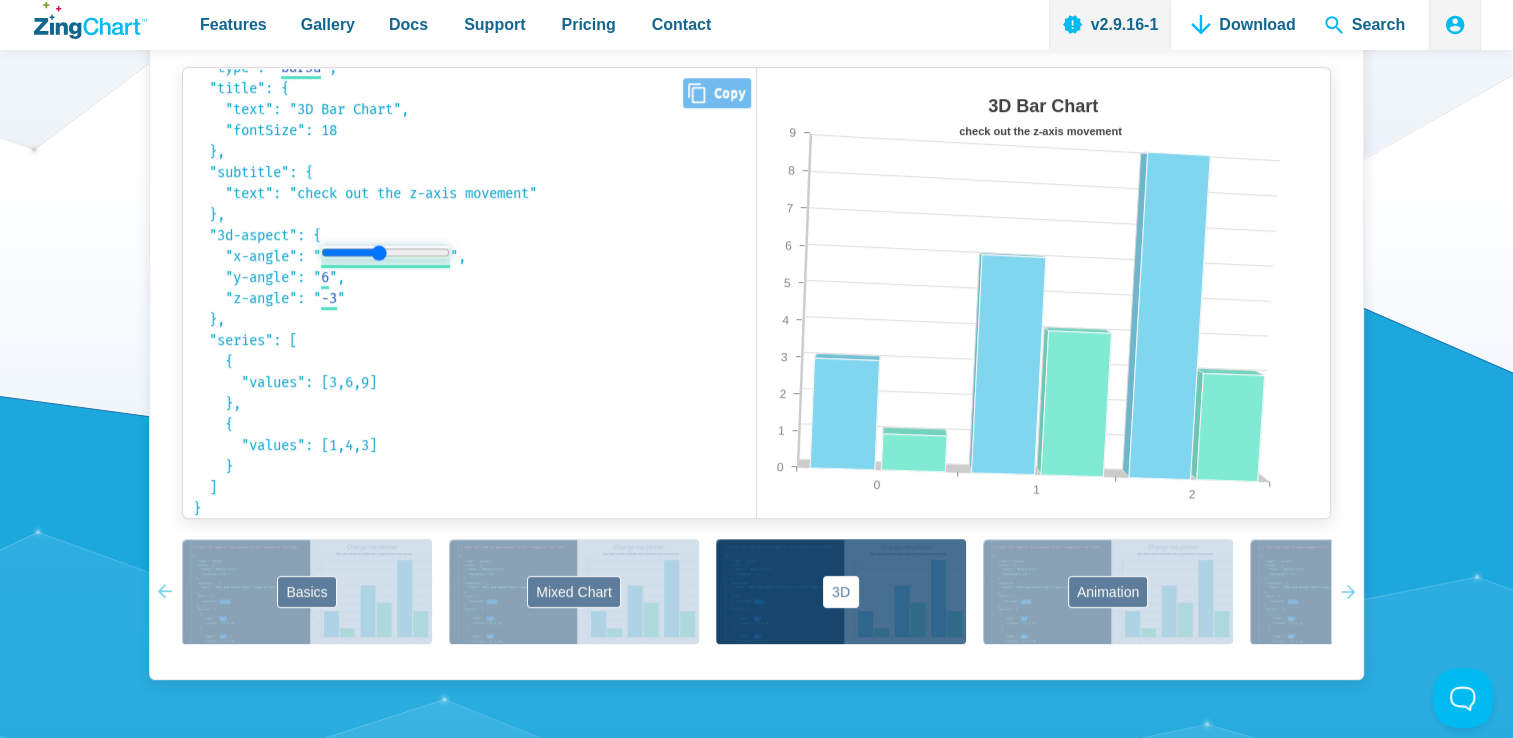 click at bounding box center (385, 252) 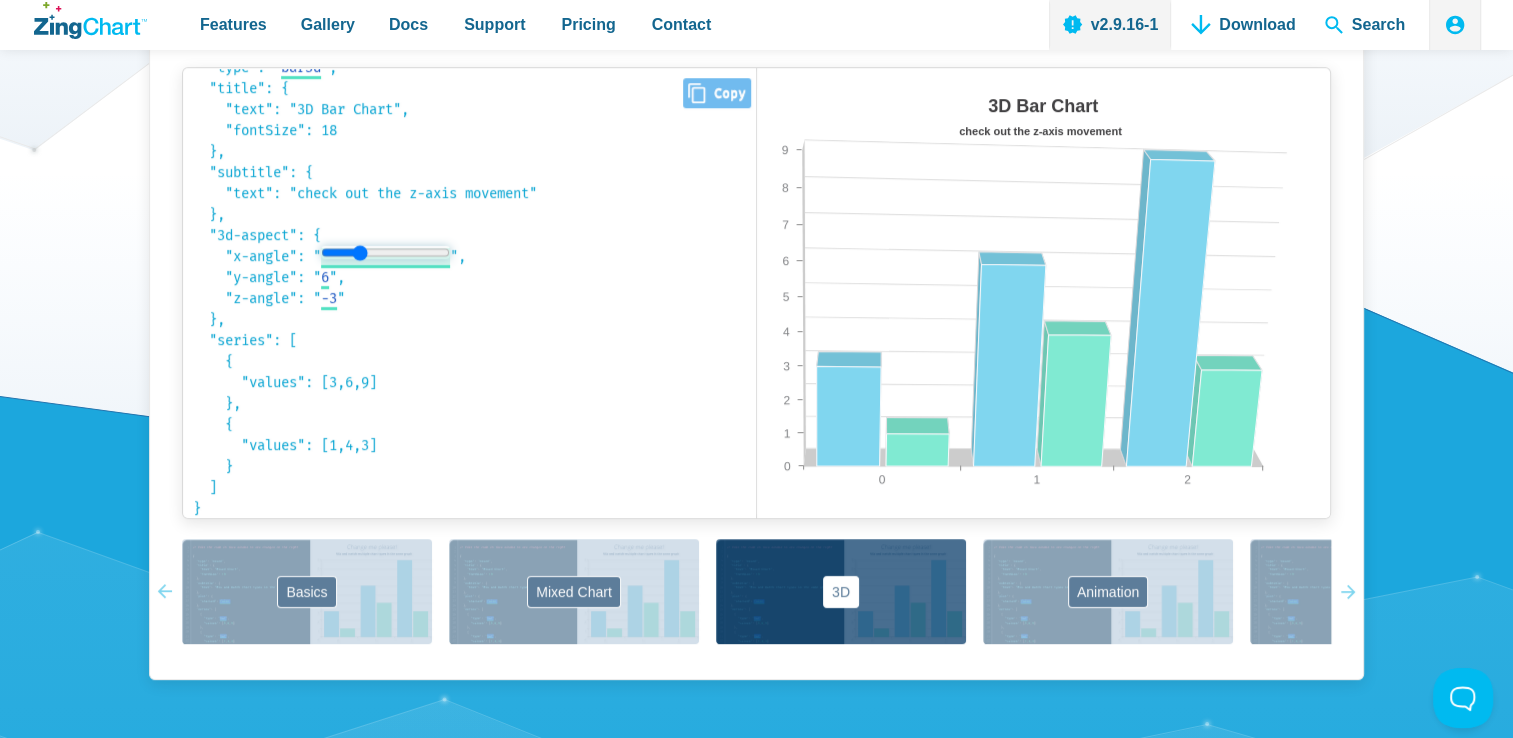 drag, startPoint x: 385, startPoint y: 248, endPoint x: 366, endPoint y: 250, distance: 19.104973 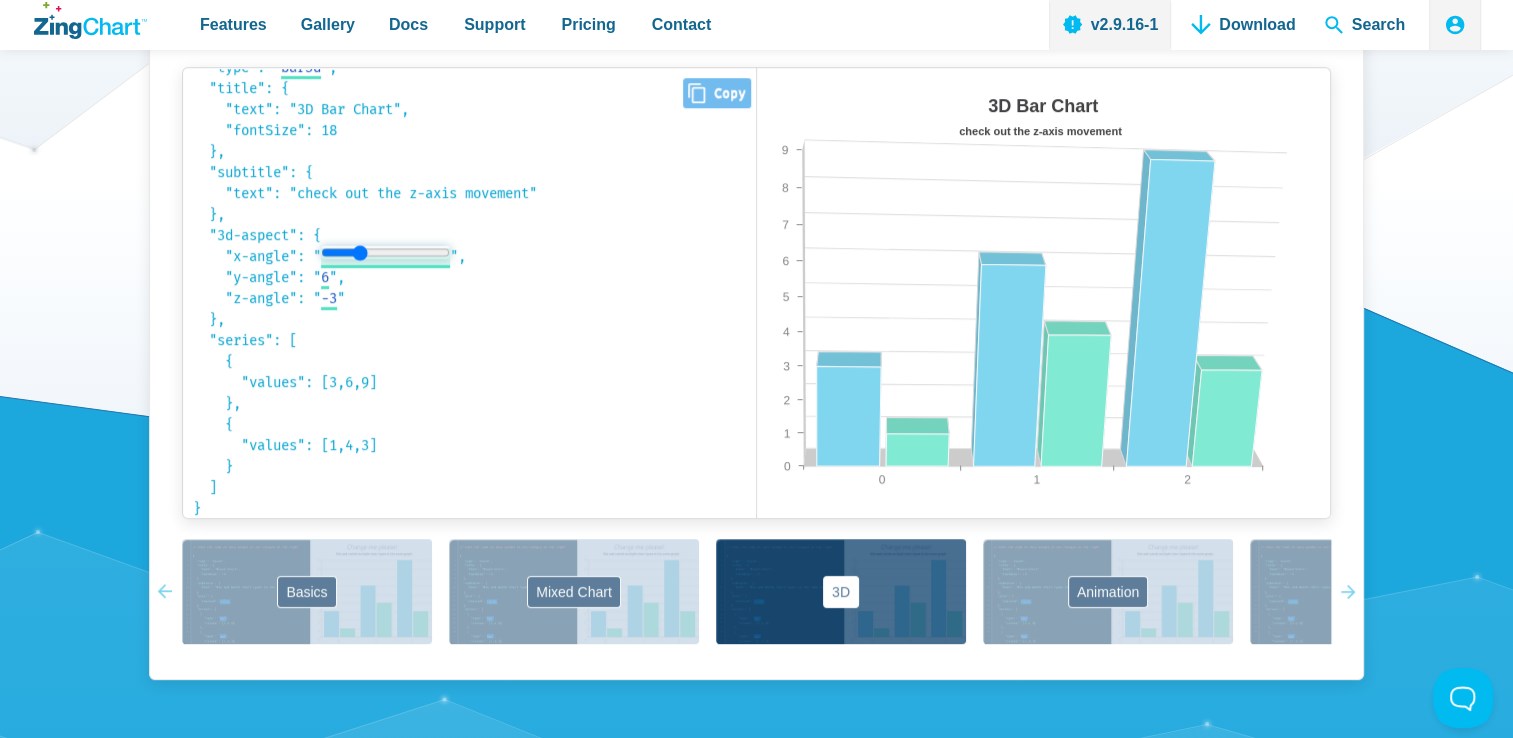 type on "-20" 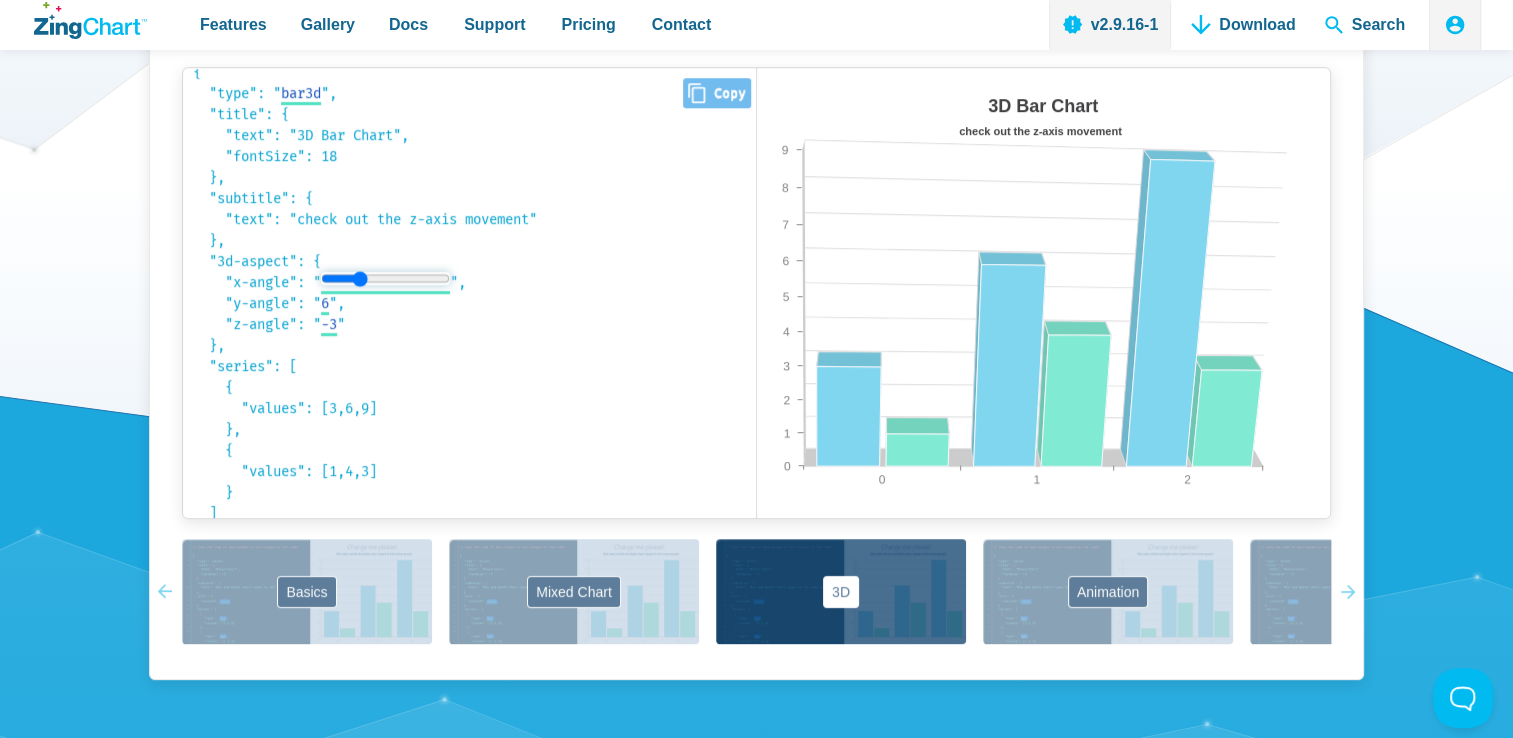 scroll, scrollTop: 0, scrollLeft: 0, axis: both 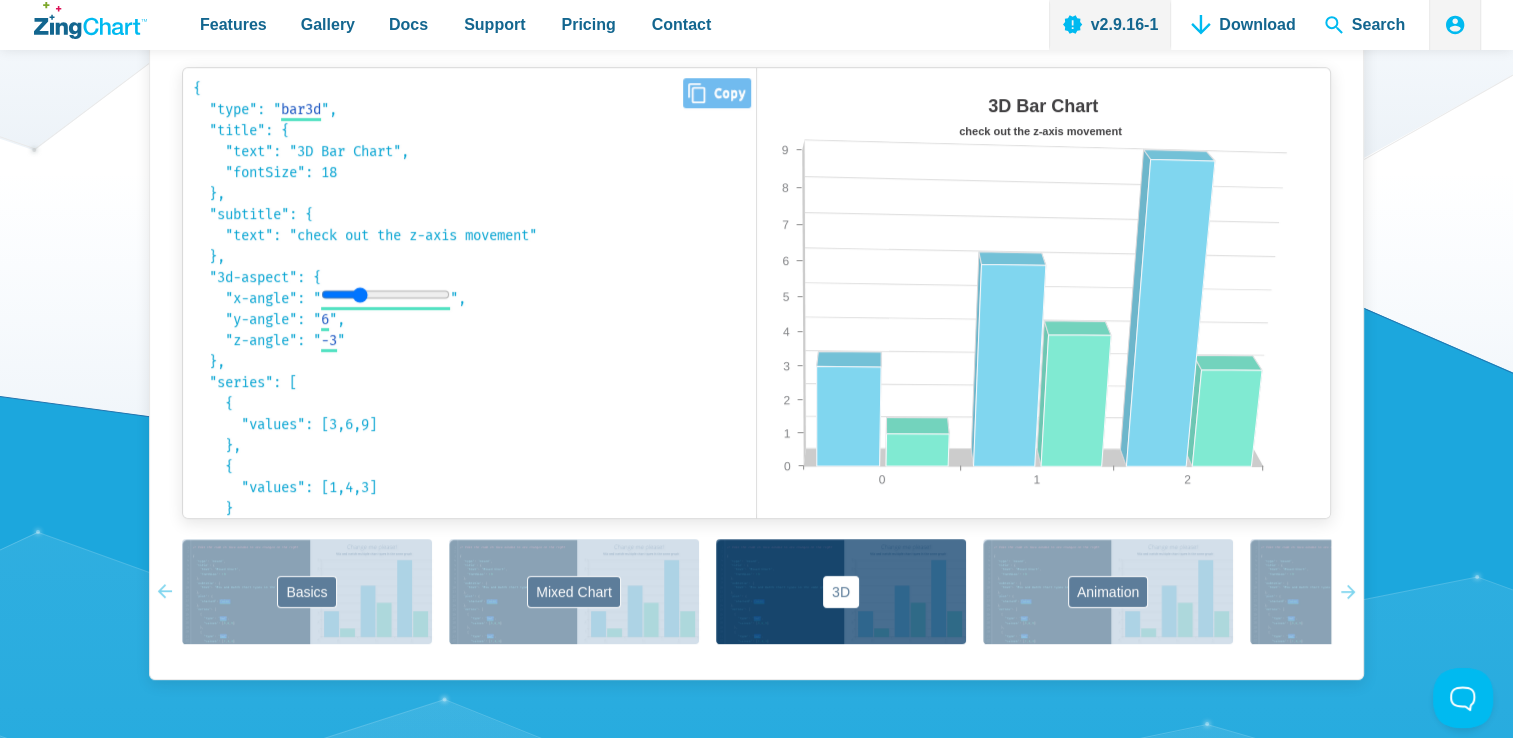 click on "{
"type": " bar3d bar3d area3d line3d ",
"title": {
"text": "3D Bar Chart",
"fontSize": 18
},
"subtitle": {
"text": "check out the z-axis movement"
},
"3d-aspect": {
"x-angle": " -20 ",
"y-angle": " 6 ",
"z-angle": " -3 "
},
"series": [
{
"values": [3,6,9]
},
{
"values": [1,4,3]
}
]
}" at bounding box center (469, 293) 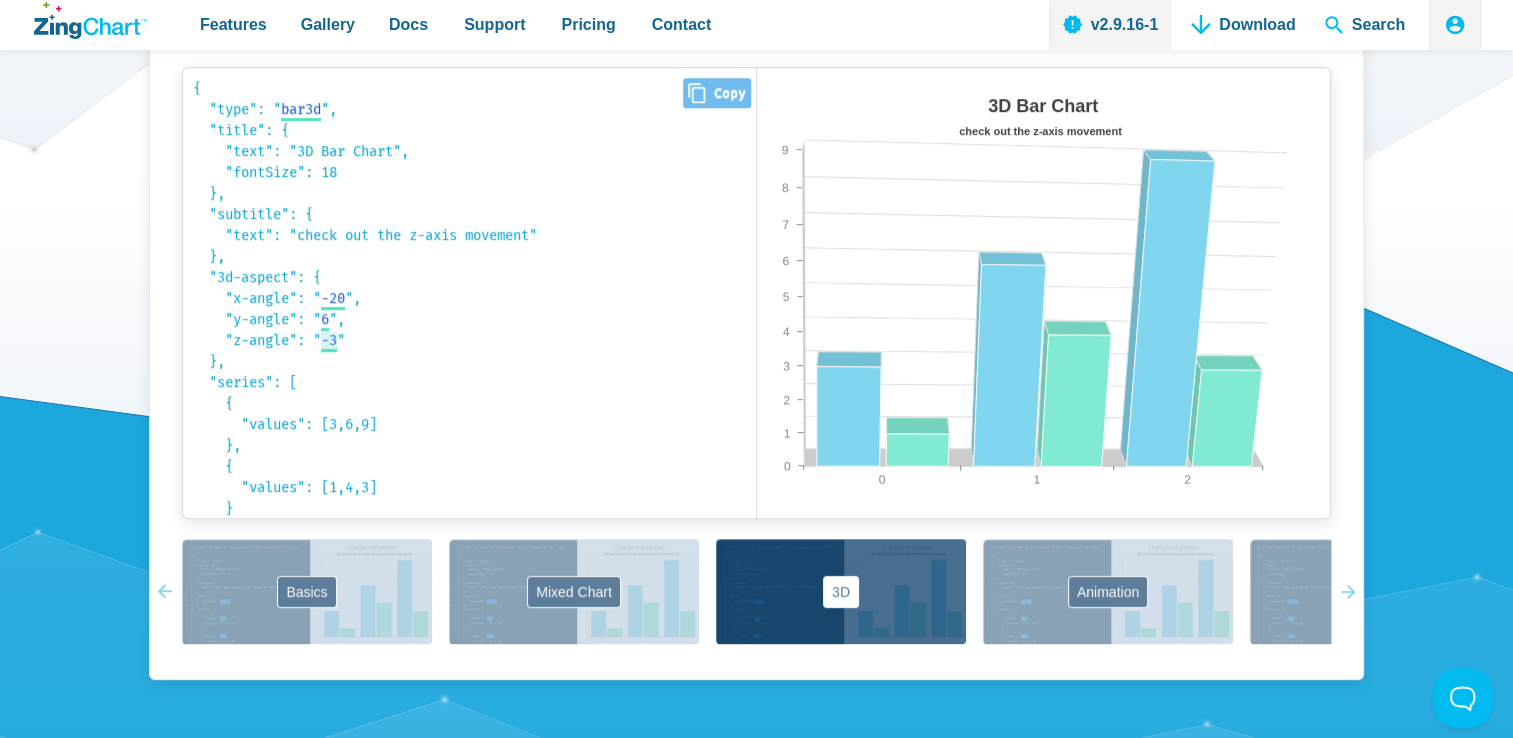click on "-3" at bounding box center (301, 109) 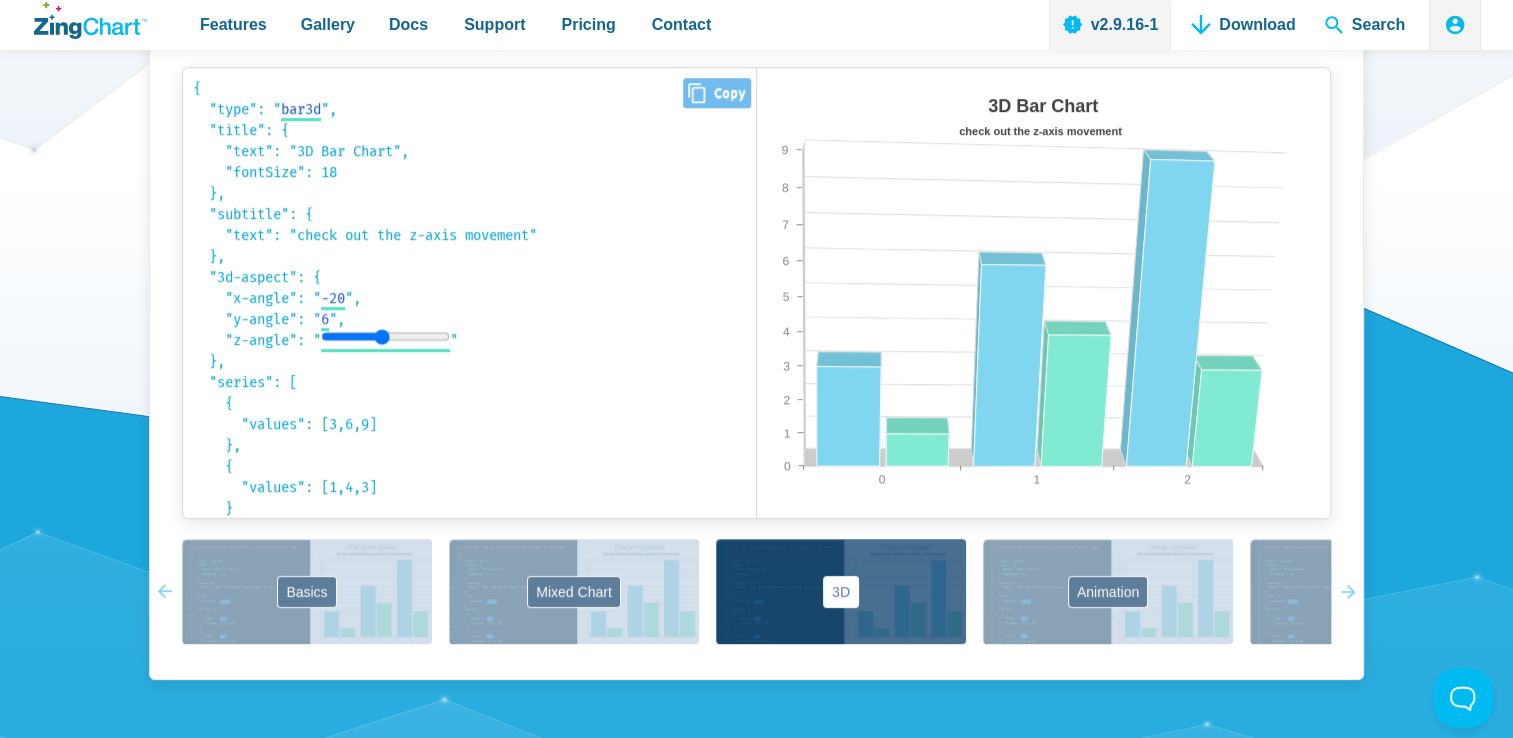 click on "{
"type": " bar3d bar3d area3d line3d ",
"title": {
"text": "3D Bar Chart",
"fontSize": 18
},
"subtitle": {
"text": "check out the z-axis movement"
},
"3d-aspect": {
"x-angle": " -20 ",
"y-angle": " 6 ",
"z-angle": " -3 "
},
"series": [
{
"values": [3,6,9]
},
{
"values": [1,4,3]
}
]
}" at bounding box center [469, 293] 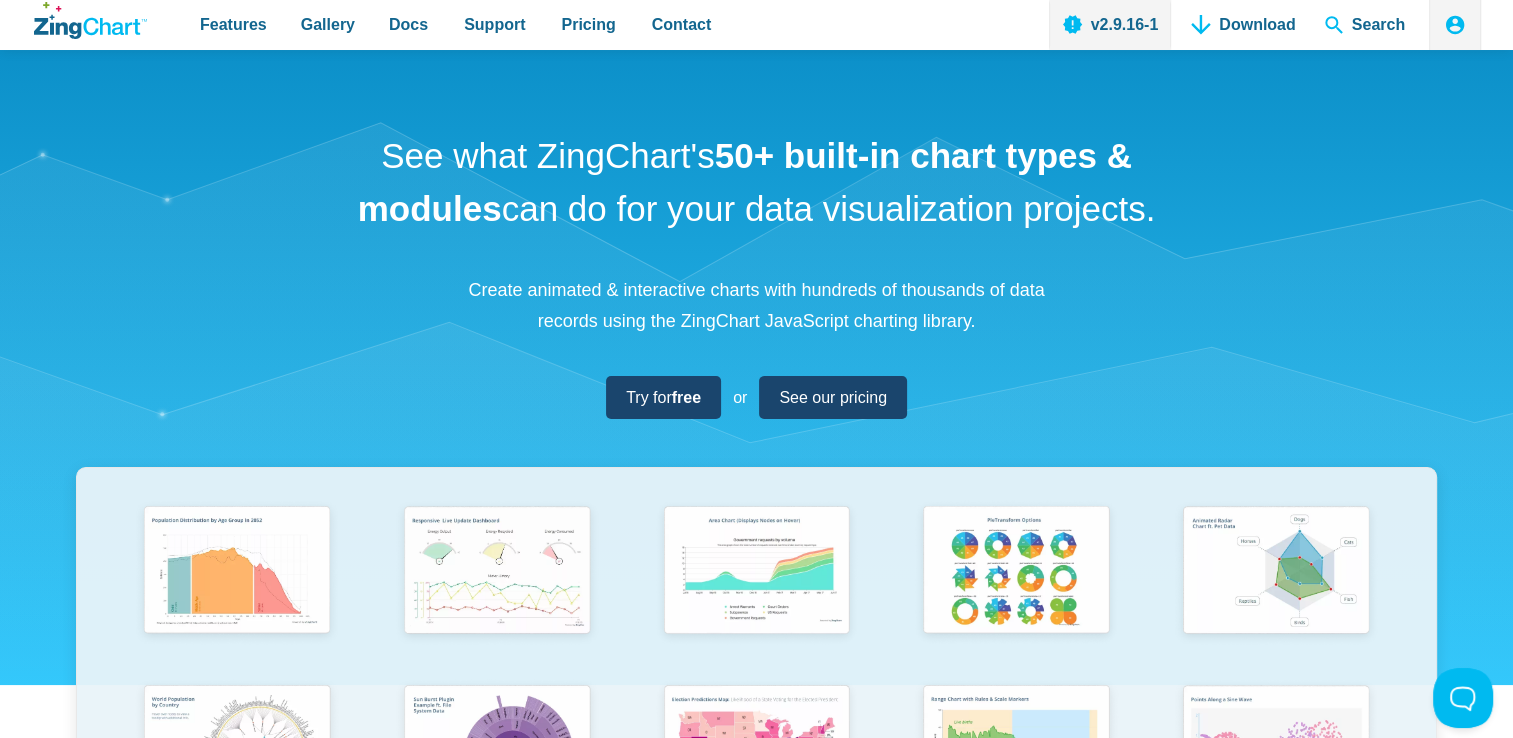 scroll, scrollTop: 73, scrollLeft: 0, axis: vertical 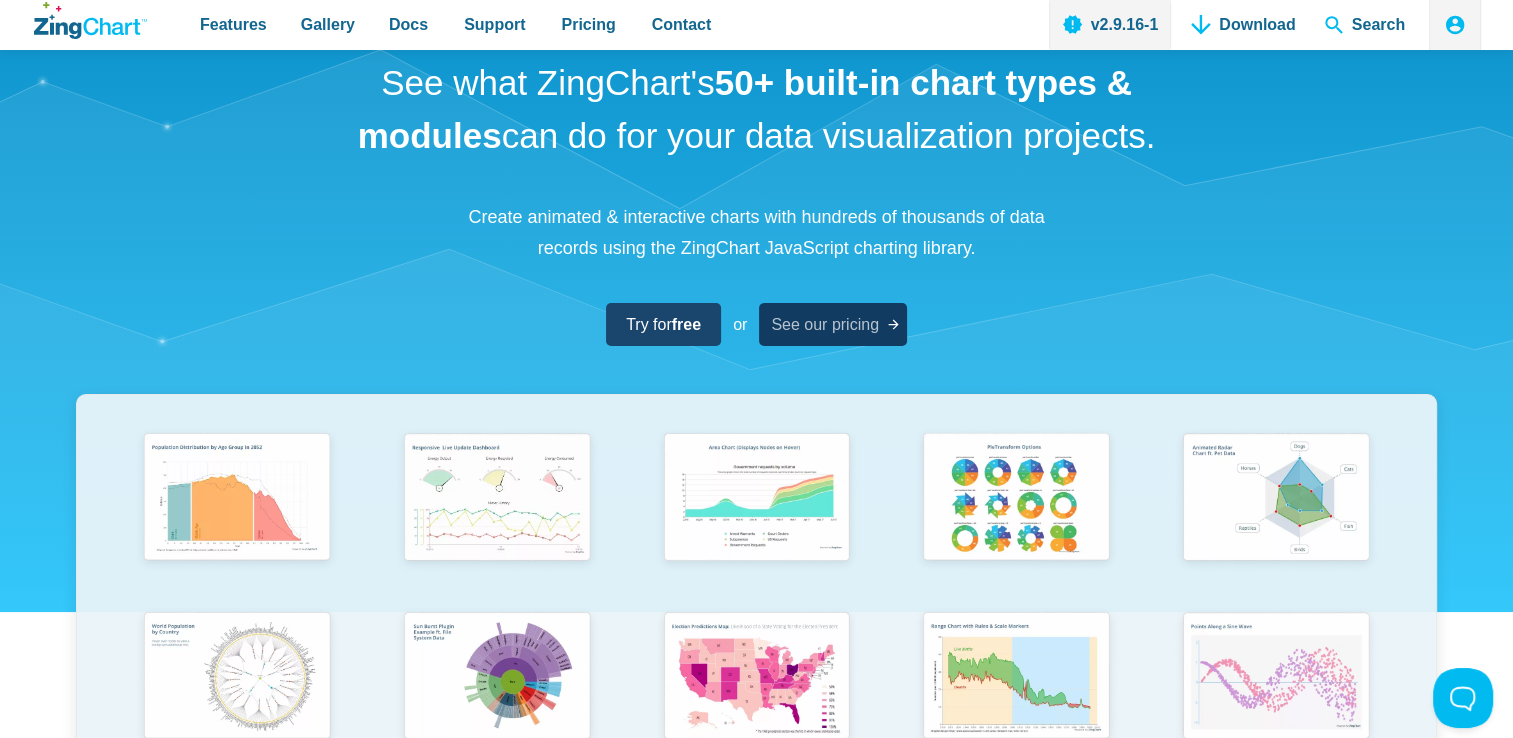 click at bounding box center [893, 325] 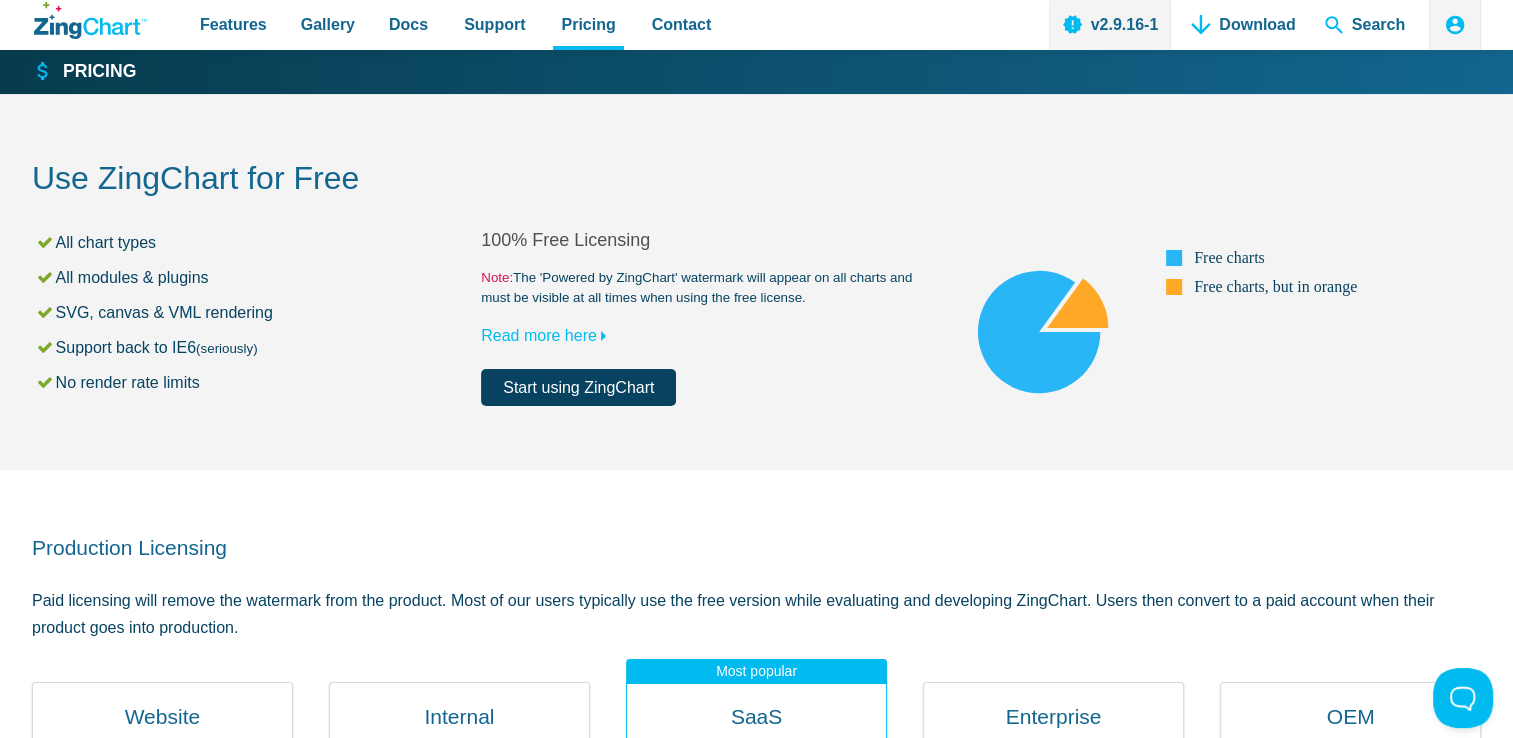 scroll, scrollTop: 0, scrollLeft: 0, axis: both 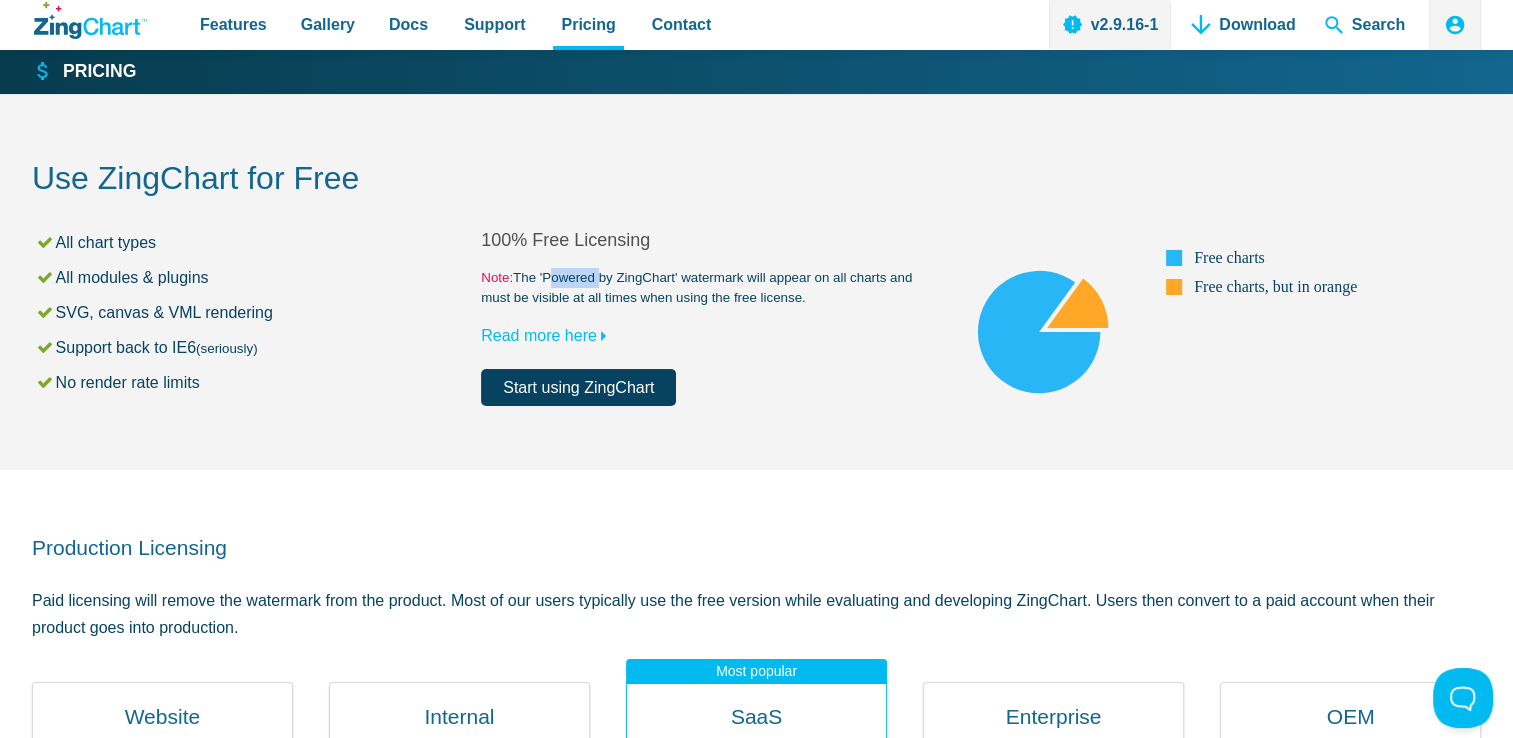 click on "Note:  The 'Powered by ZingChart' watermark will appear on
all charts and must be visible at all times when using the free license." at bounding box center (705, 288) 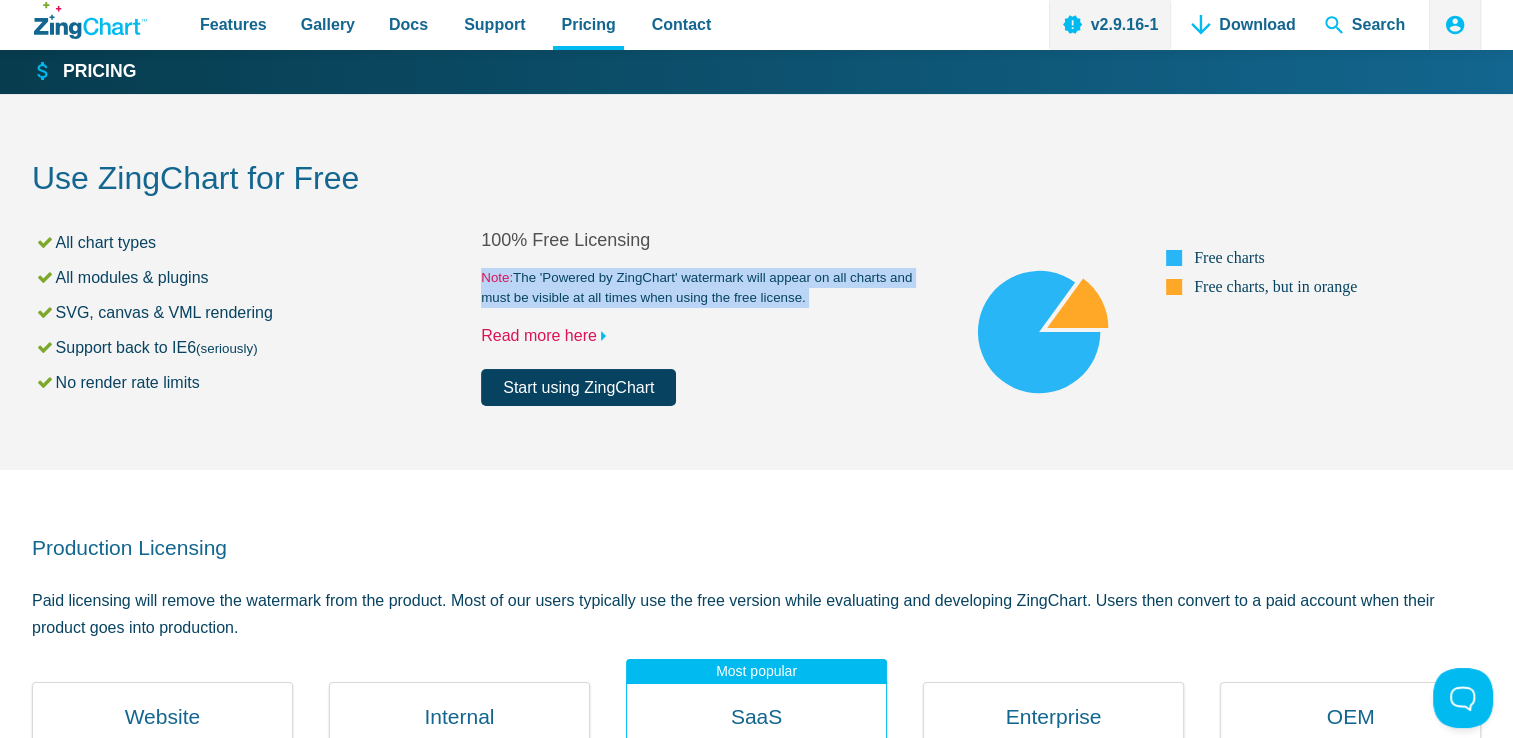 drag, startPoint x: 582, startPoint y: 274, endPoint x: 608, endPoint y: 327, distance: 59.03389 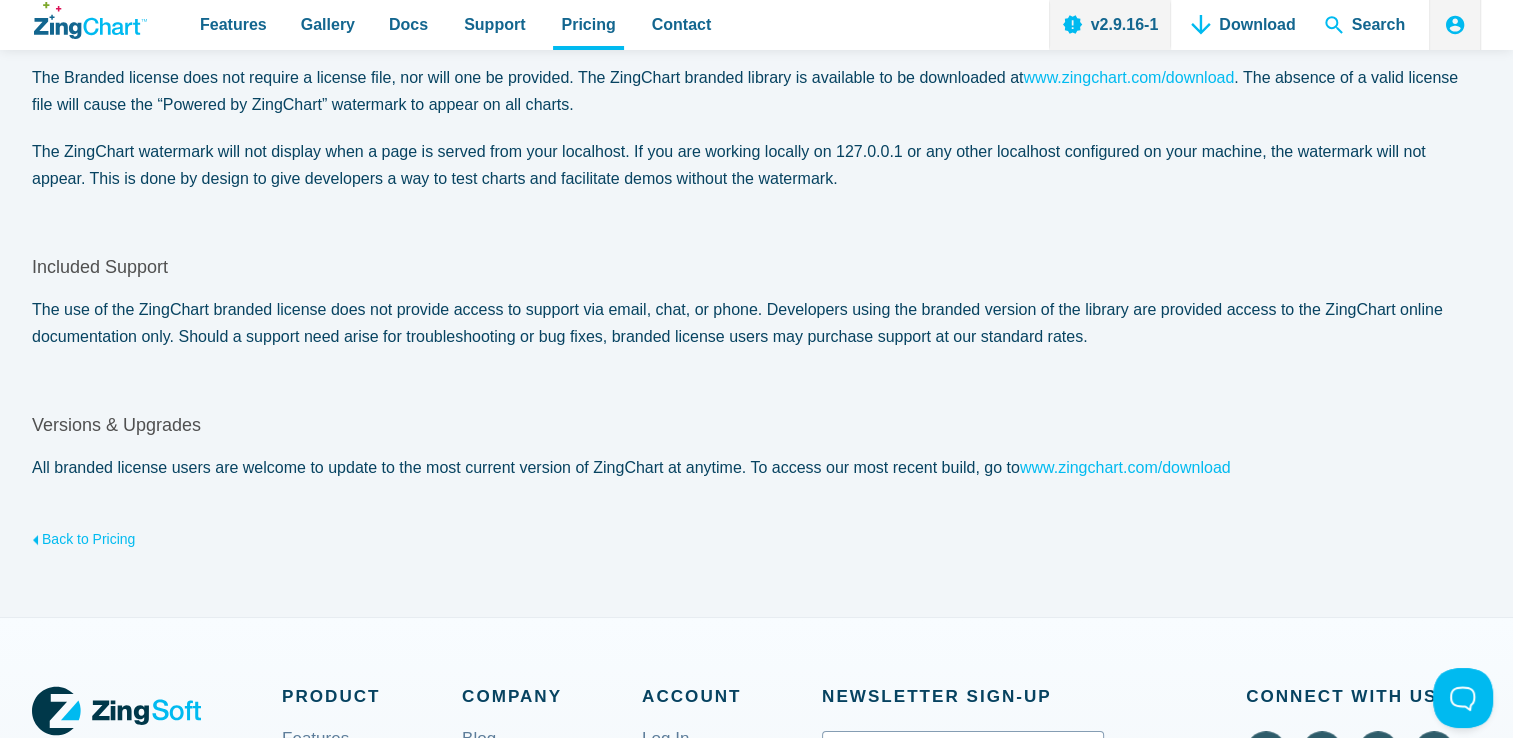 scroll, scrollTop: 0, scrollLeft: 0, axis: both 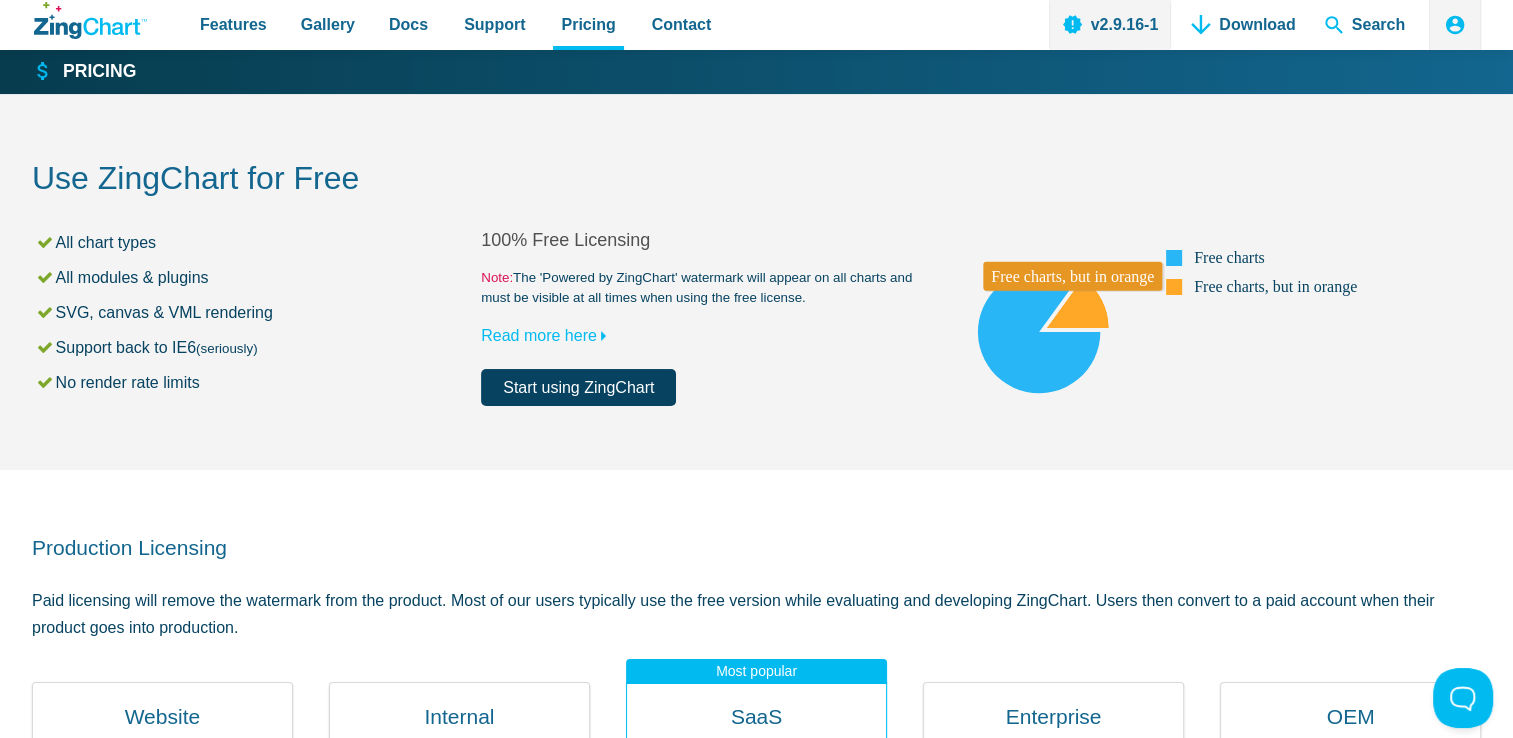 click at bounding box center (930, 405) 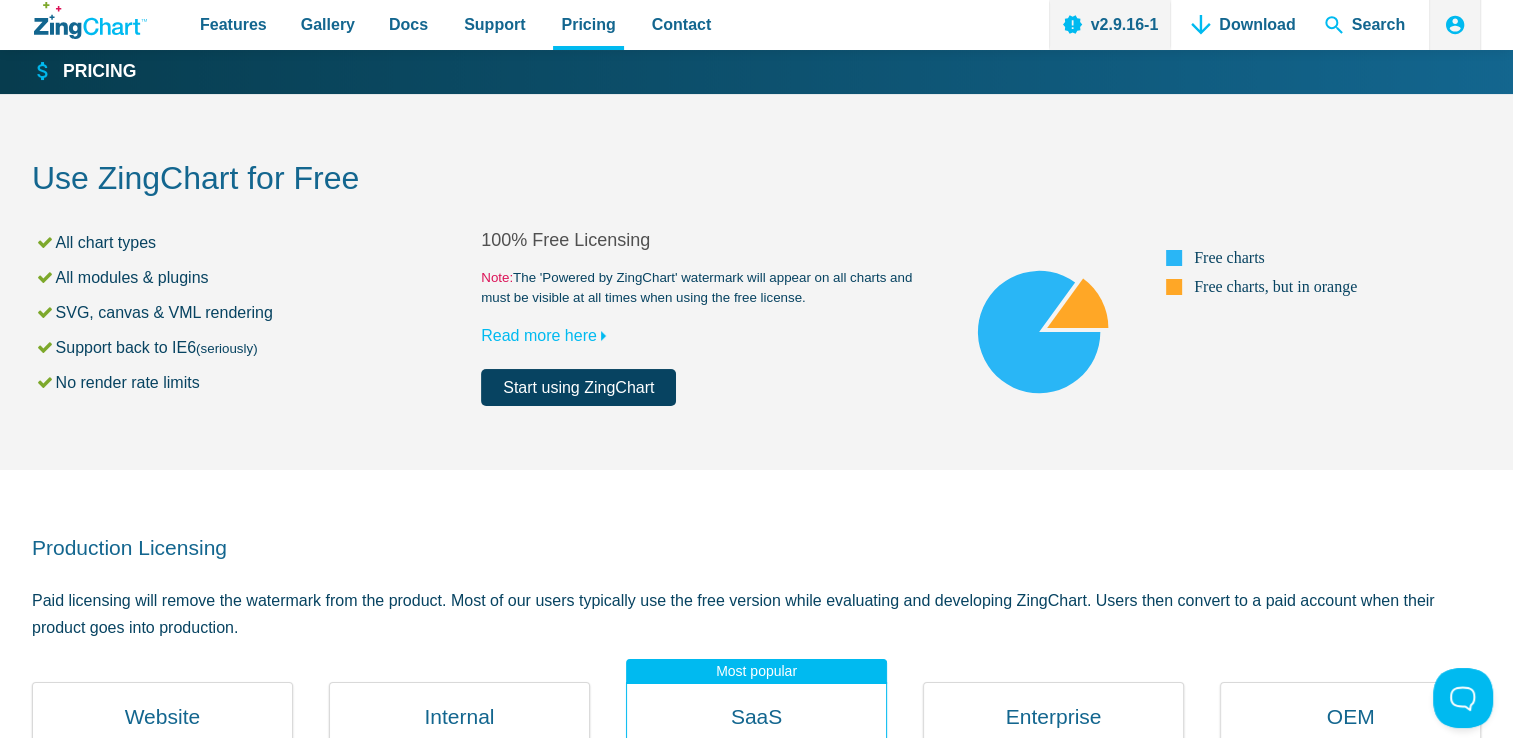 click on "Note:  The 'Powered by ZingChart' watermark will appear on
all charts and must be visible at all times when using the free license." at bounding box center [705, 288] 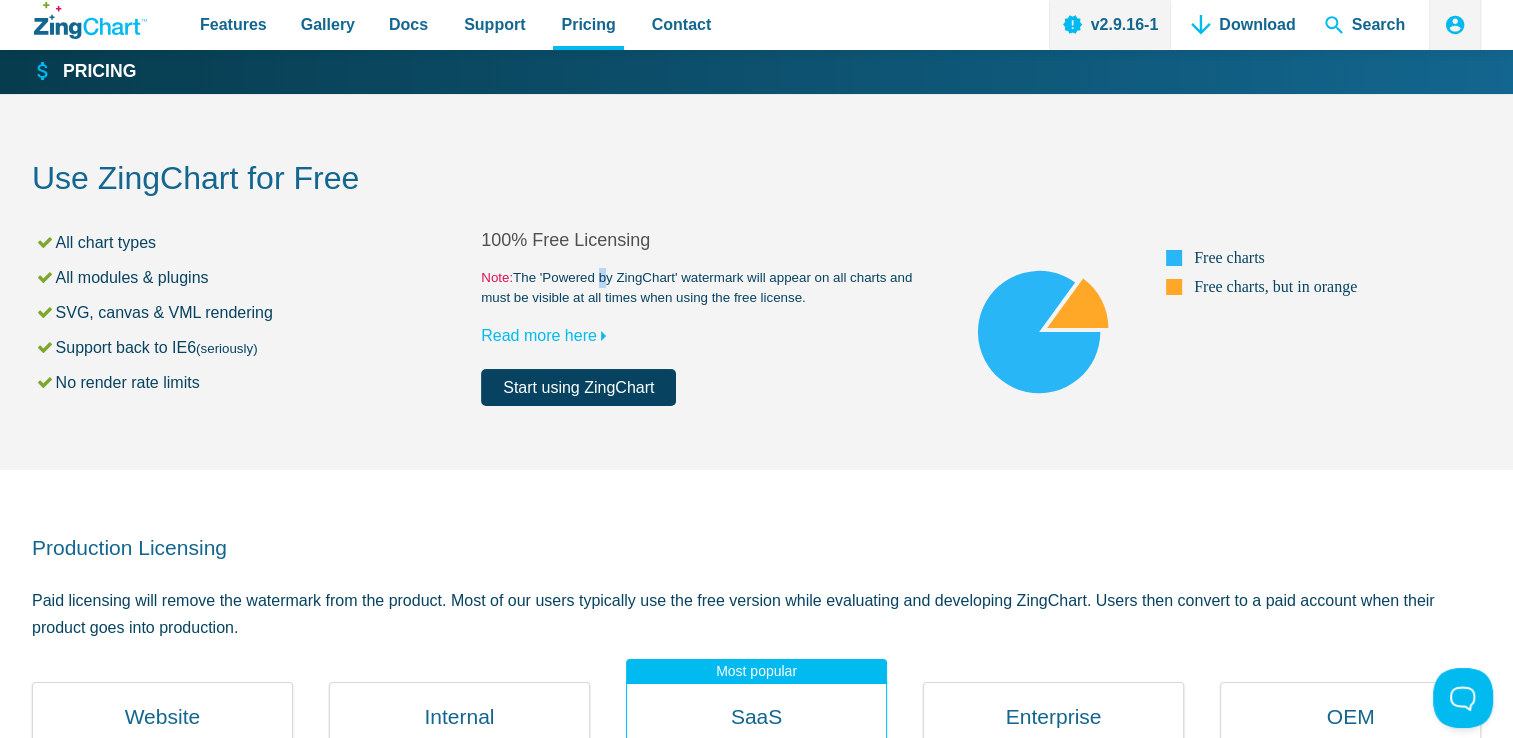 click on "Note:  The 'Powered by ZingChart' watermark will appear on
all charts and must be visible at all times when using the free license." at bounding box center (705, 288) 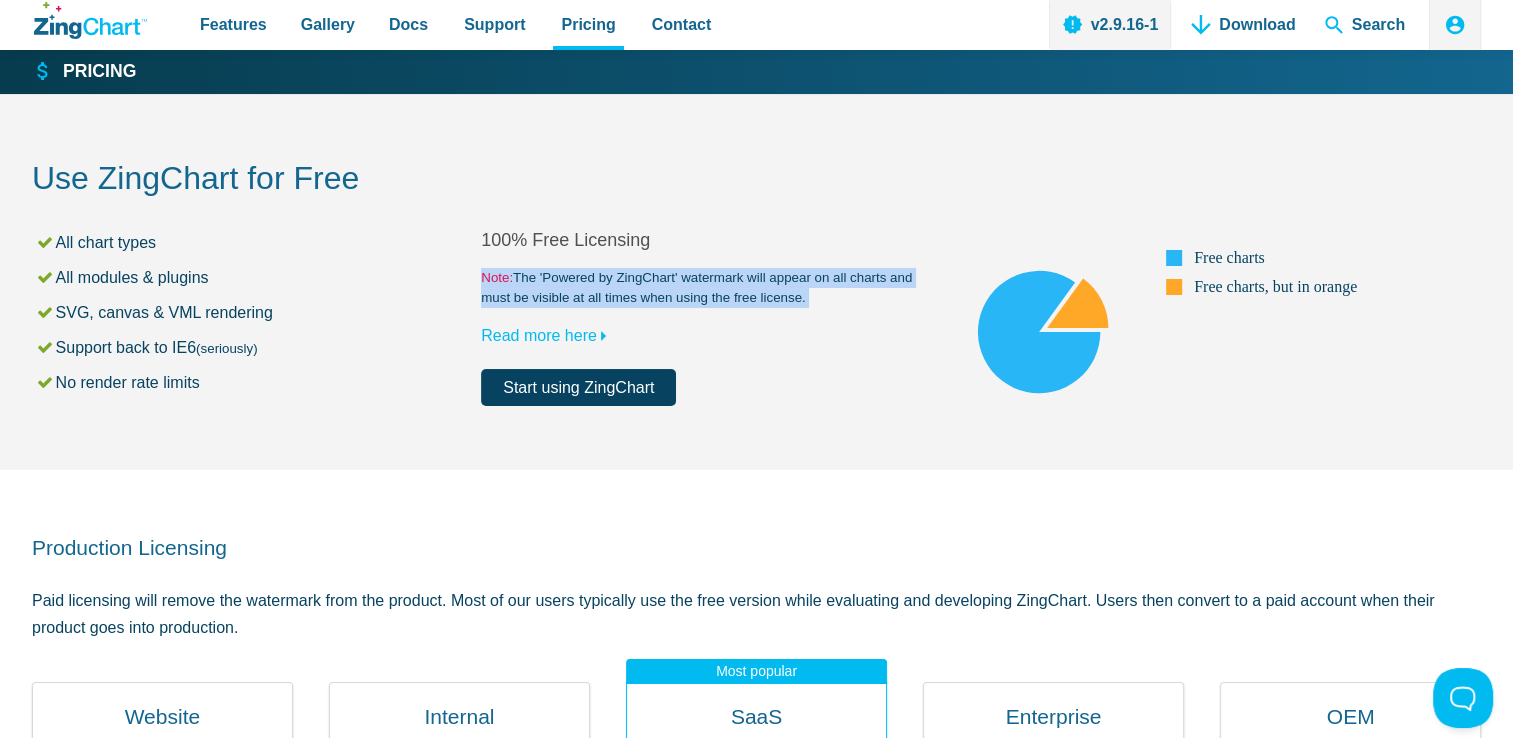 click on "Note:  The 'Powered by ZingChart' watermark will appear on
all charts and must be visible at all times when using the free license." at bounding box center [705, 288] 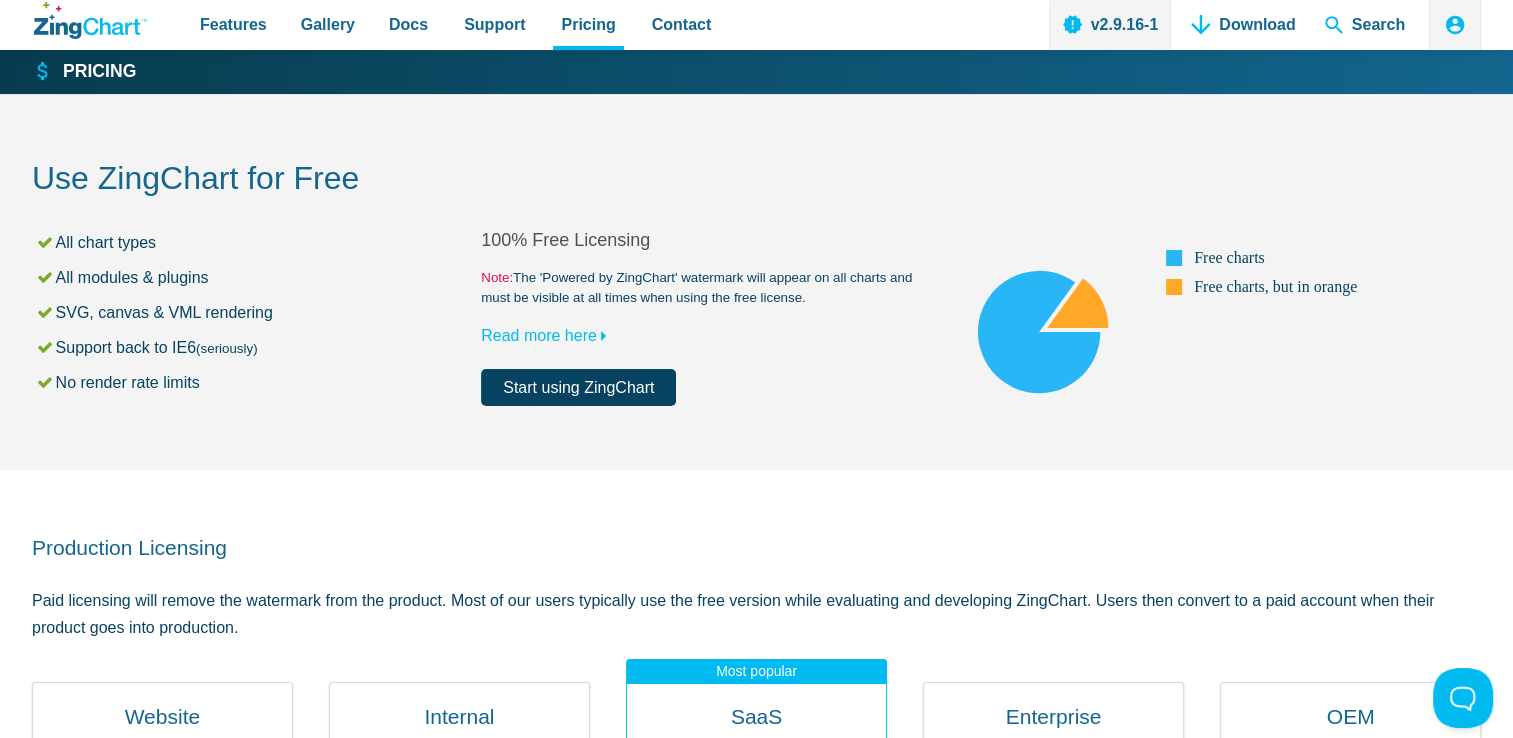 click on "100% Free Licensing" at bounding box center (705, 240) 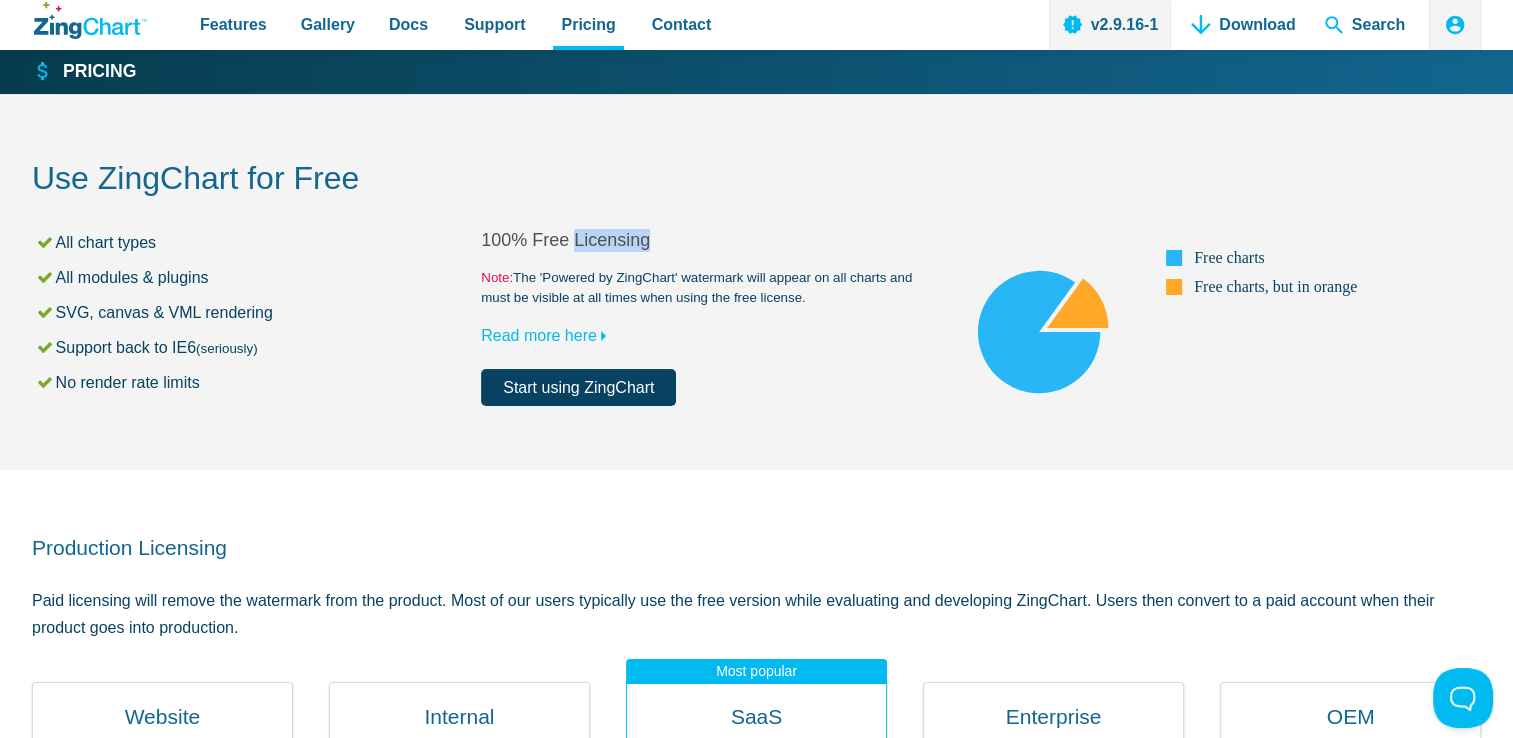 click on "100% Free Licensing" at bounding box center (705, 240) 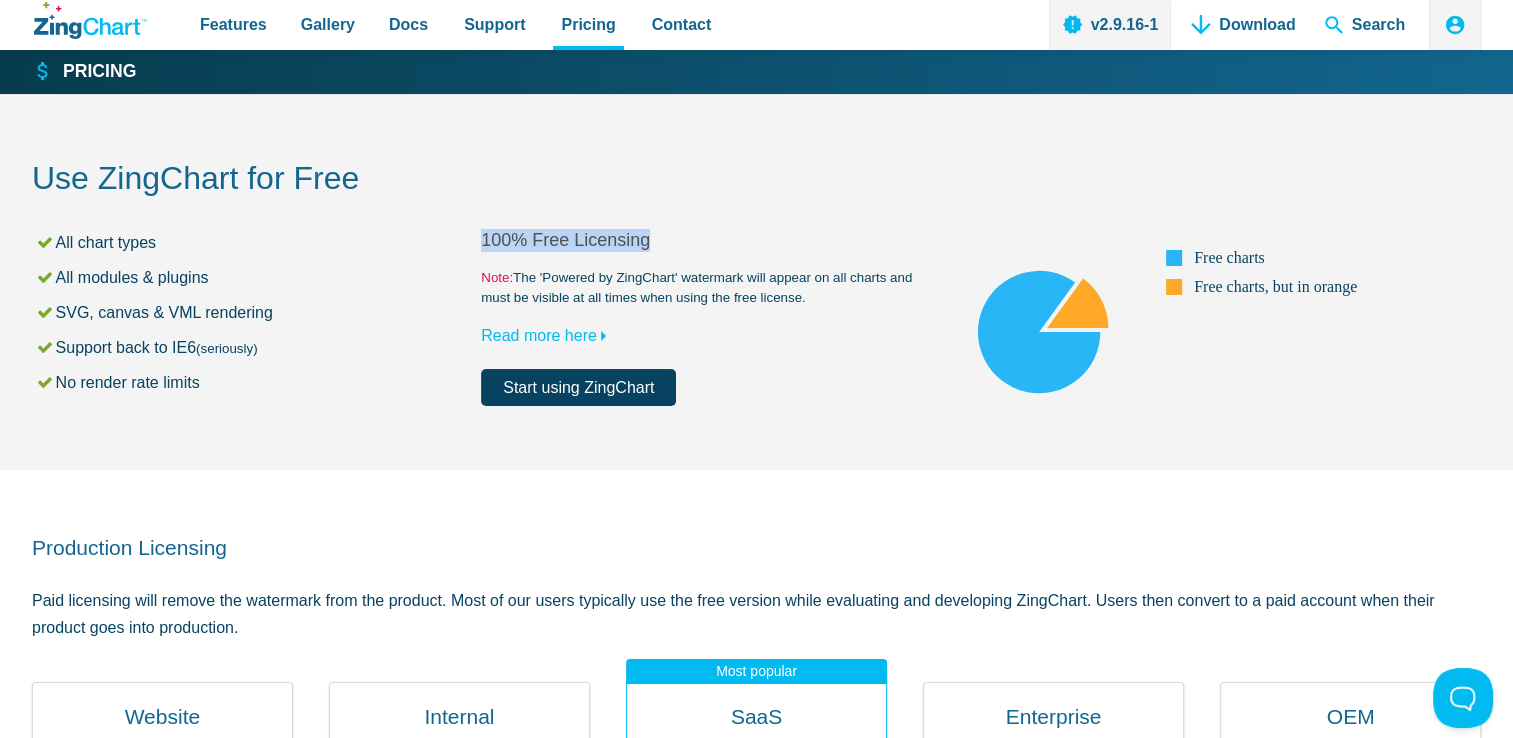 click on "100% Free Licensing" at bounding box center (705, 240) 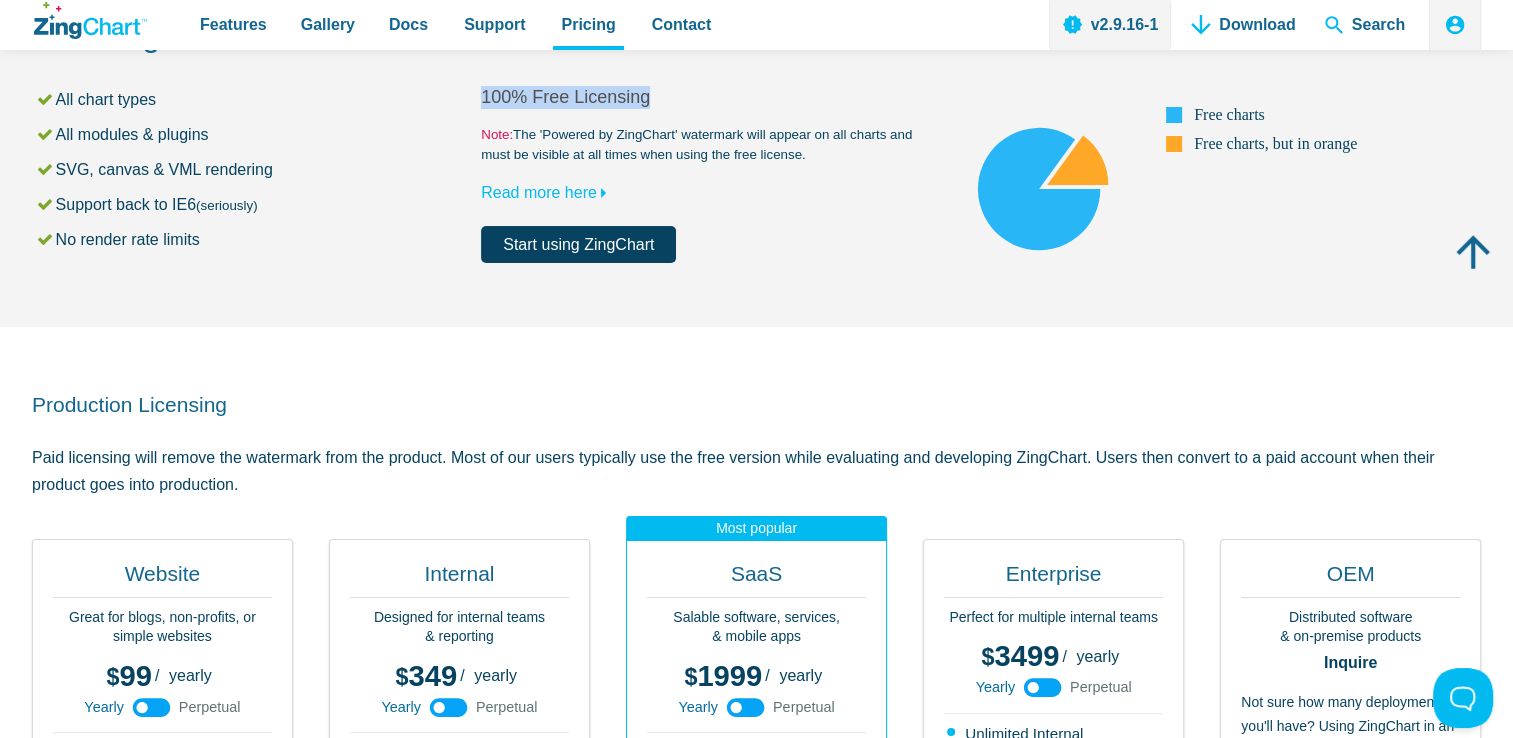 scroll, scrollTop: 0, scrollLeft: 0, axis: both 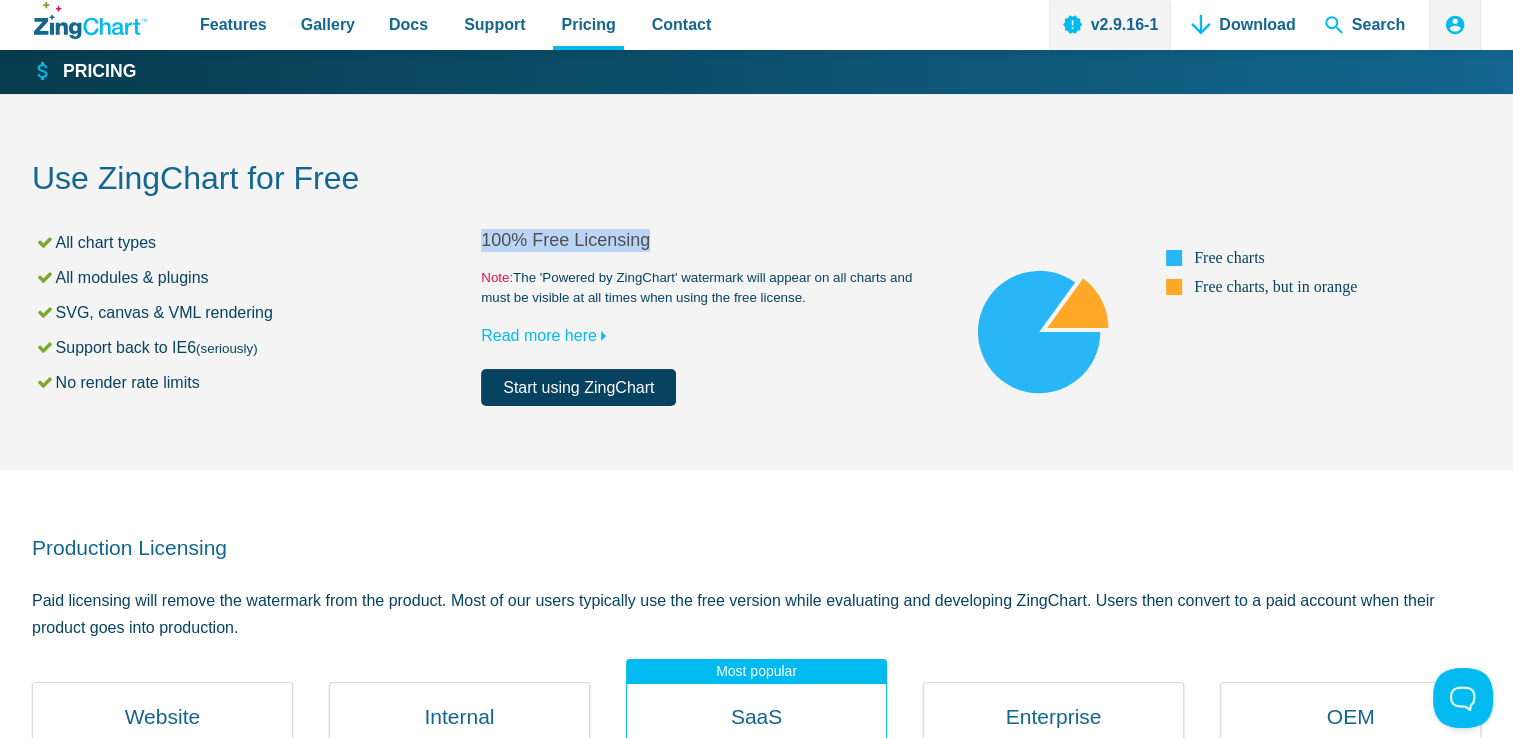 click on "Start using ZingChart" at bounding box center [578, 387] 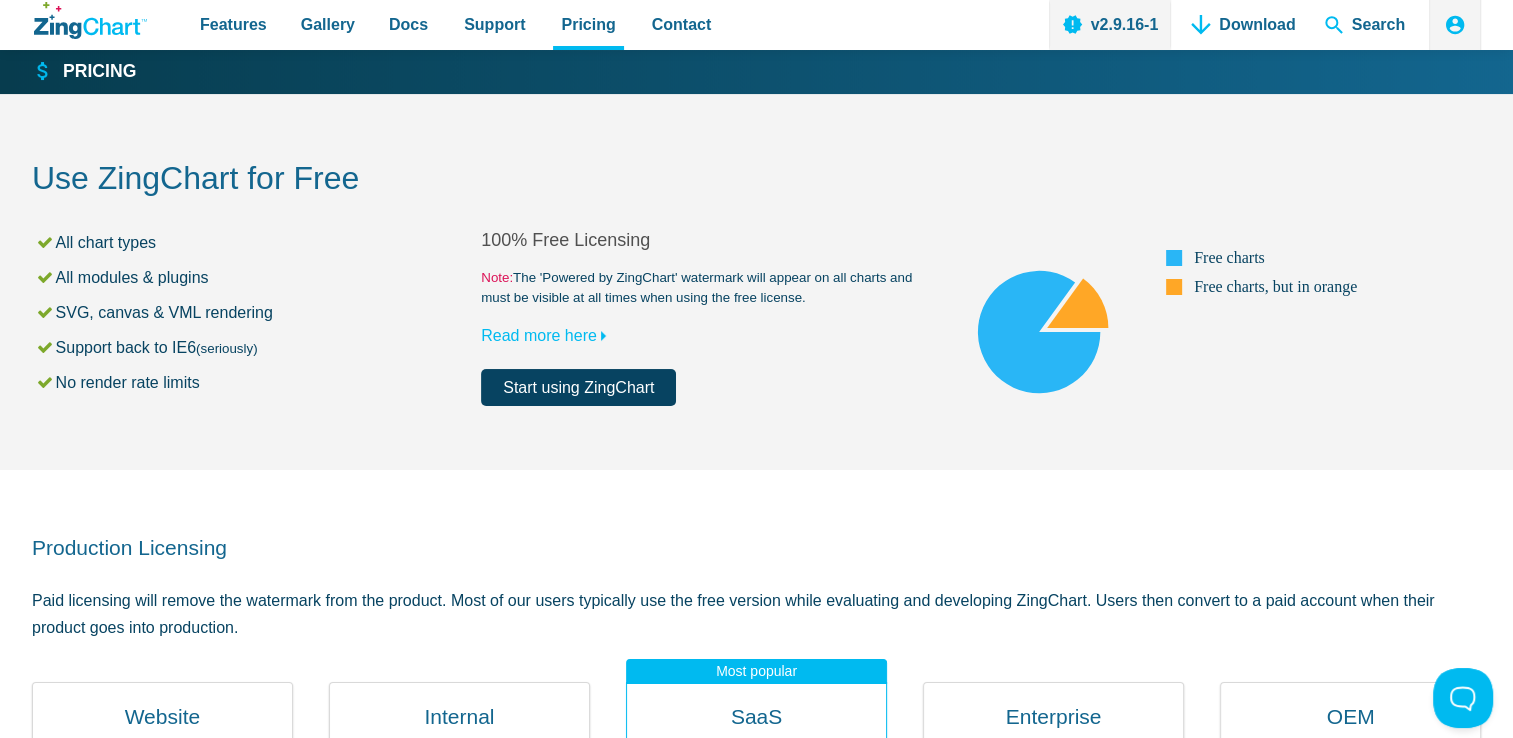 scroll, scrollTop: 0, scrollLeft: 0, axis: both 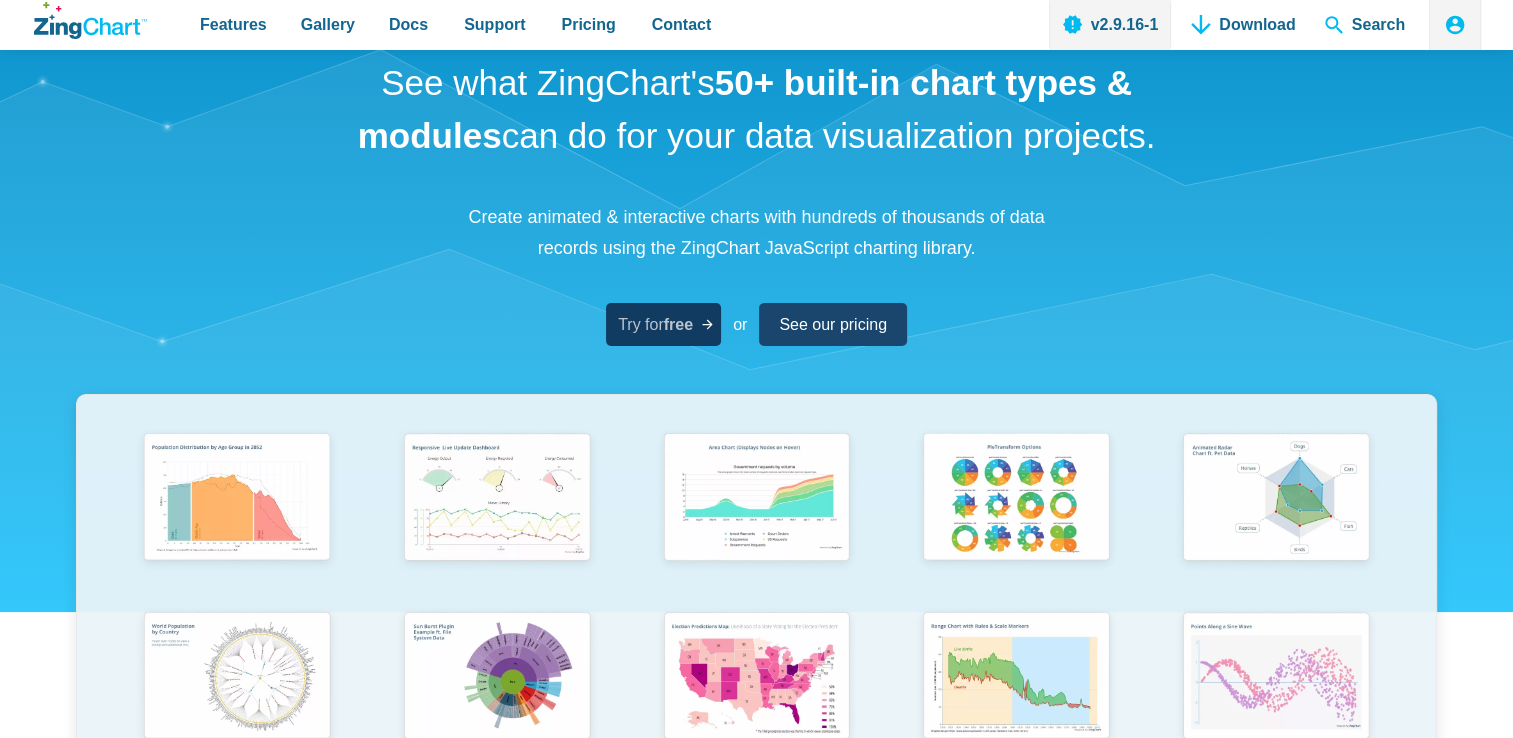 click on "free" at bounding box center [678, 324] 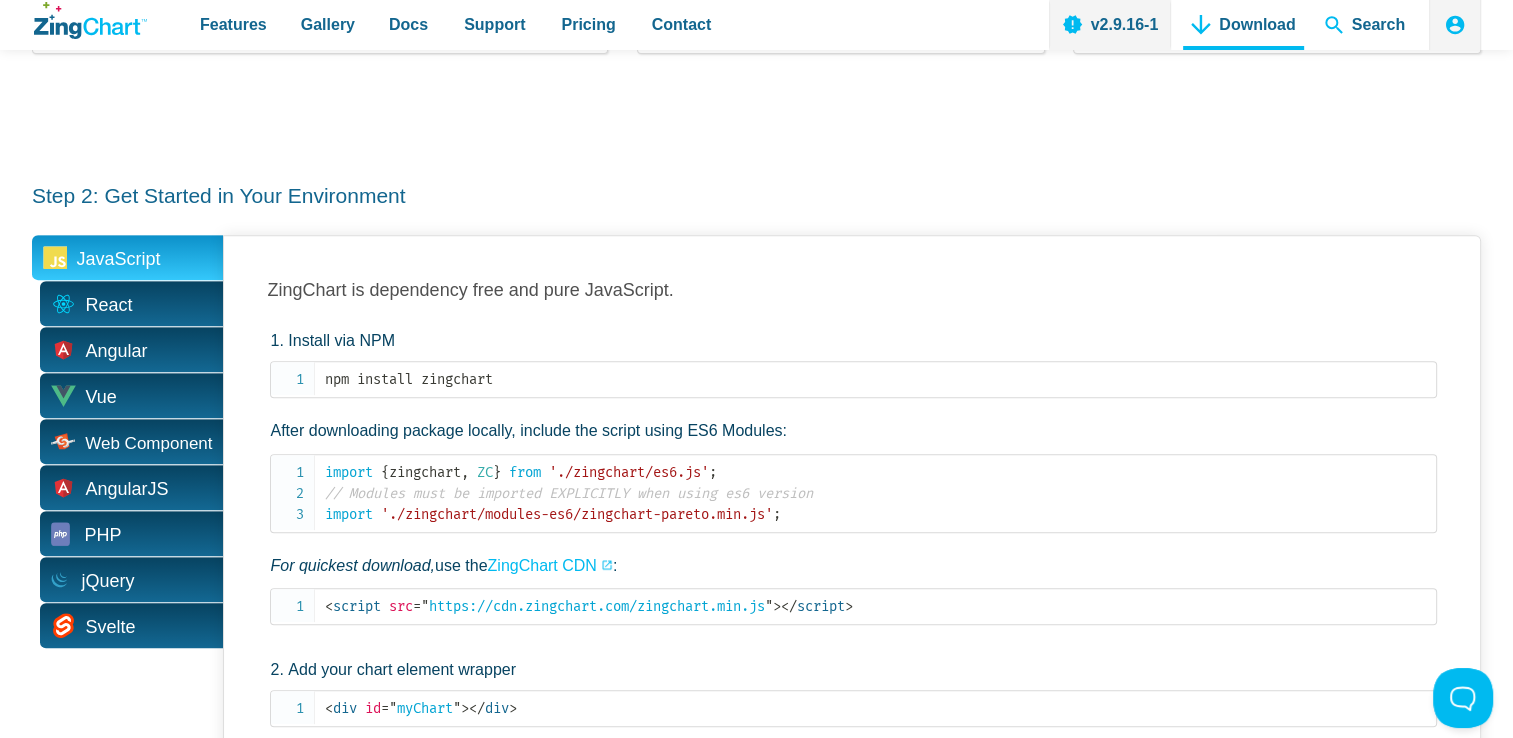 scroll, scrollTop: 716, scrollLeft: 0, axis: vertical 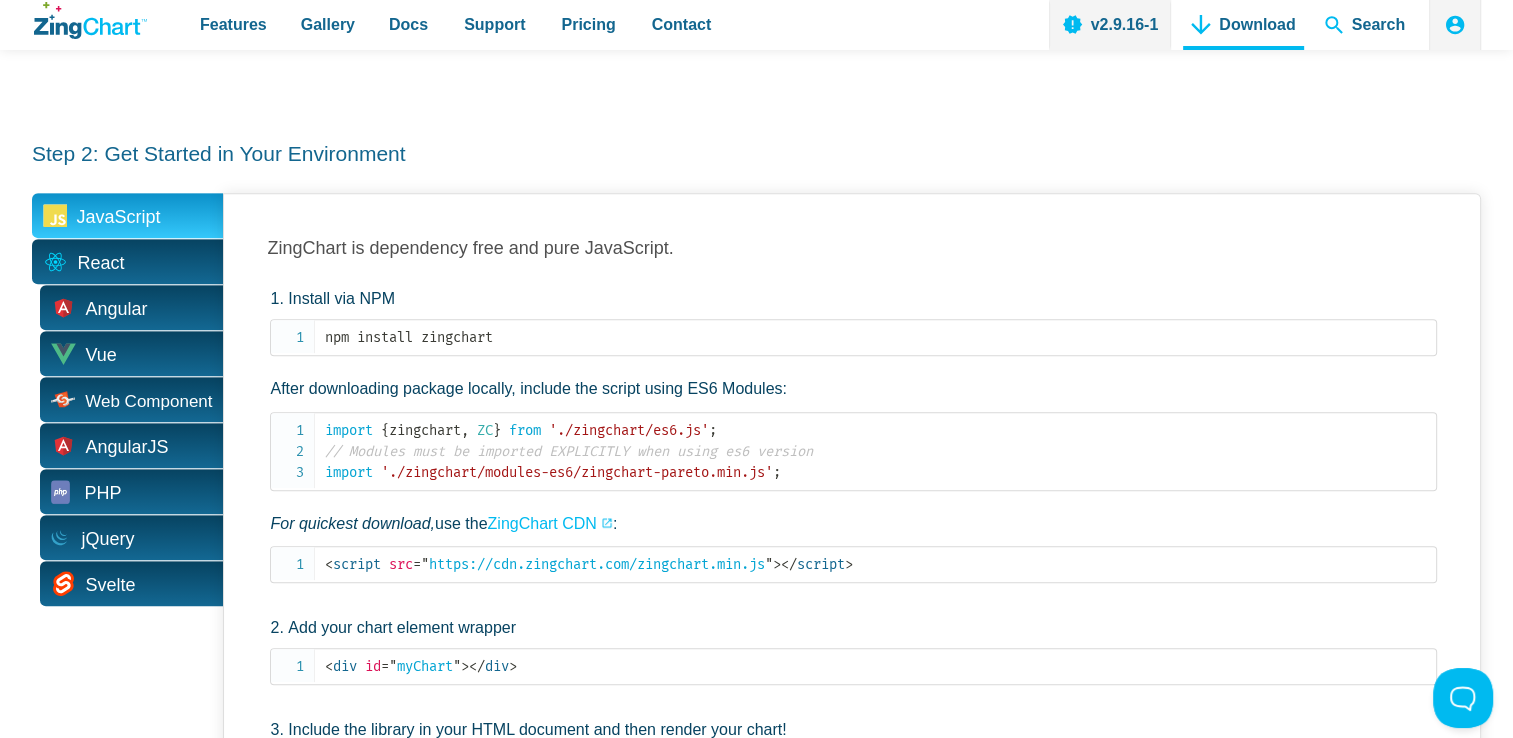 click on "React" at bounding box center (127, 261) 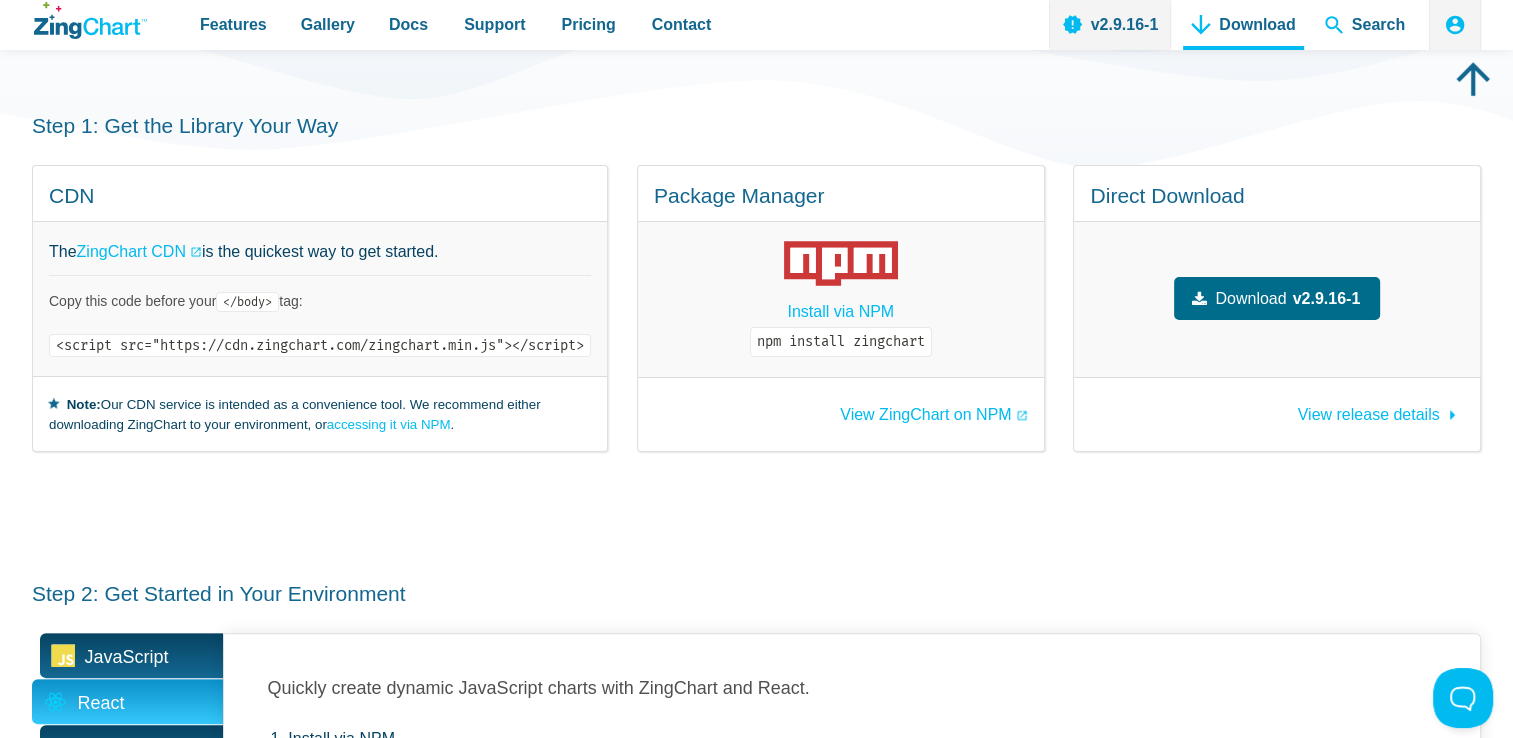 scroll, scrollTop: 0, scrollLeft: 0, axis: both 